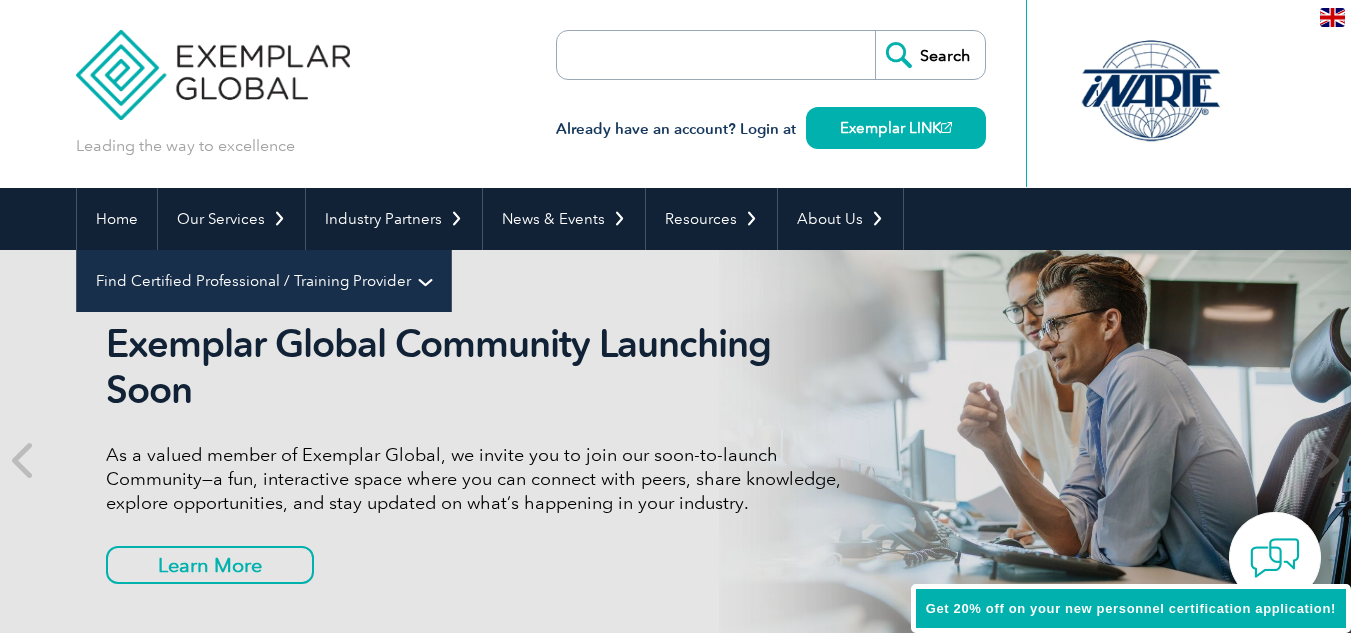 scroll, scrollTop: 0, scrollLeft: 0, axis: both 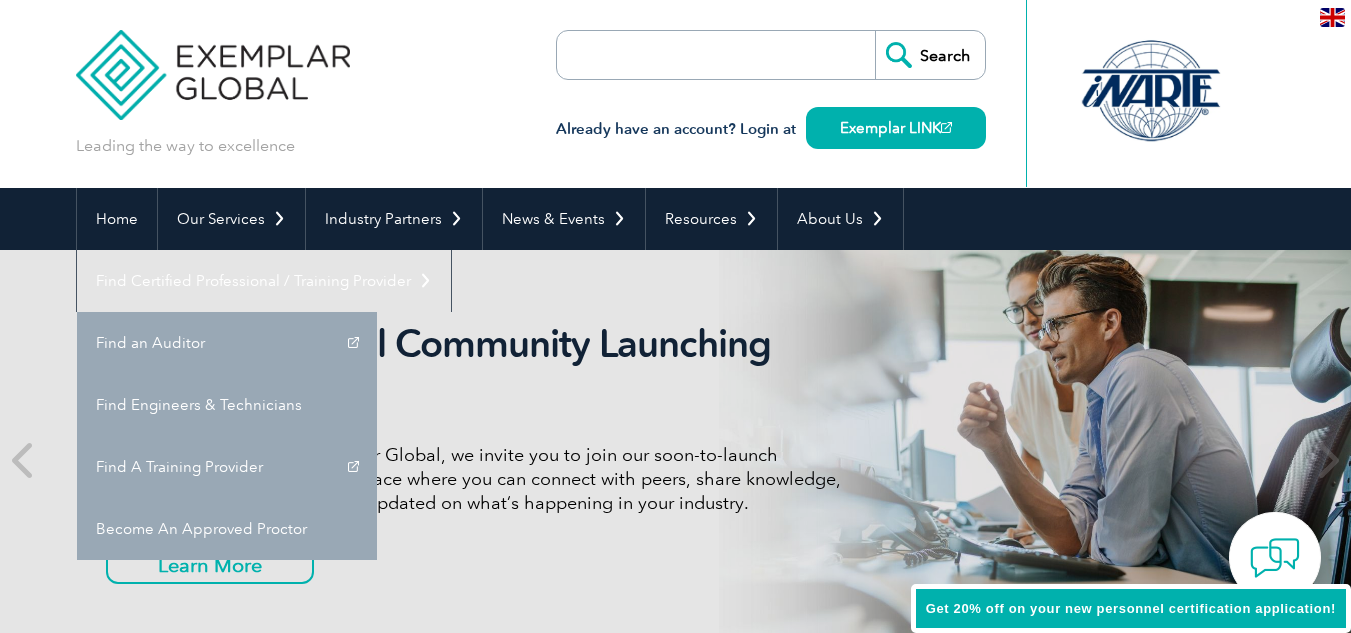 click on "Find A Training Provider" at bounding box center (227, 467) 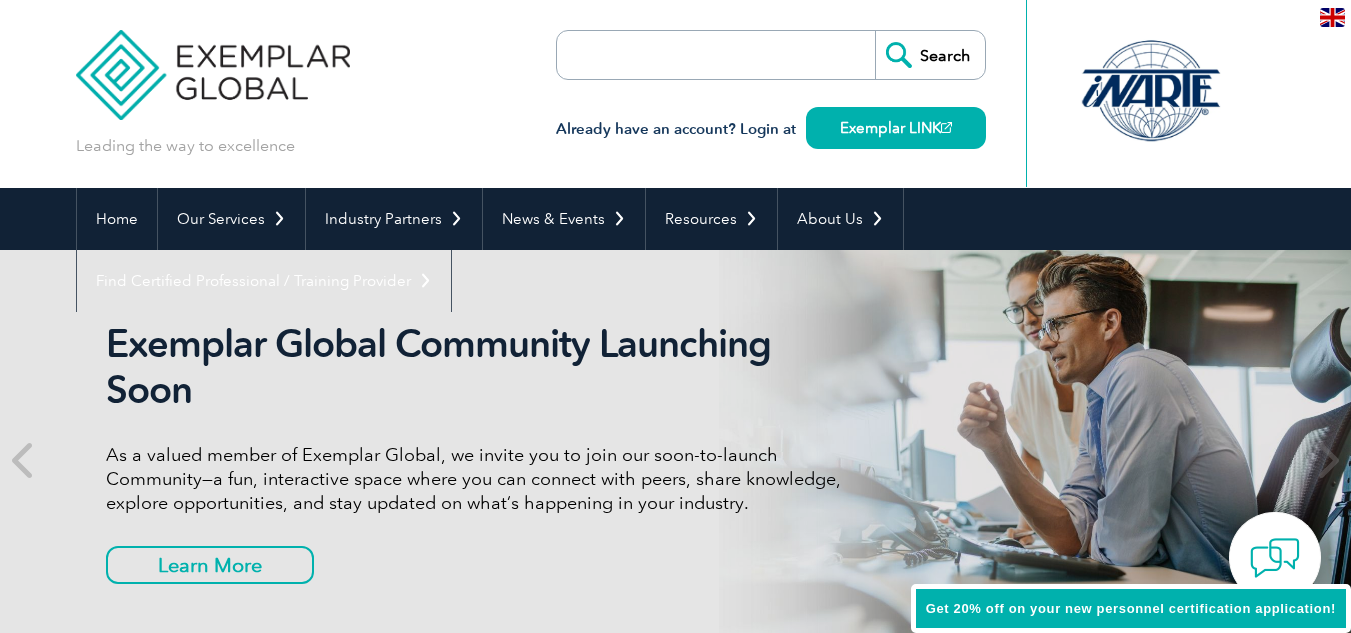 click on "Find A Training Provider" at bounding box center [0, 0] 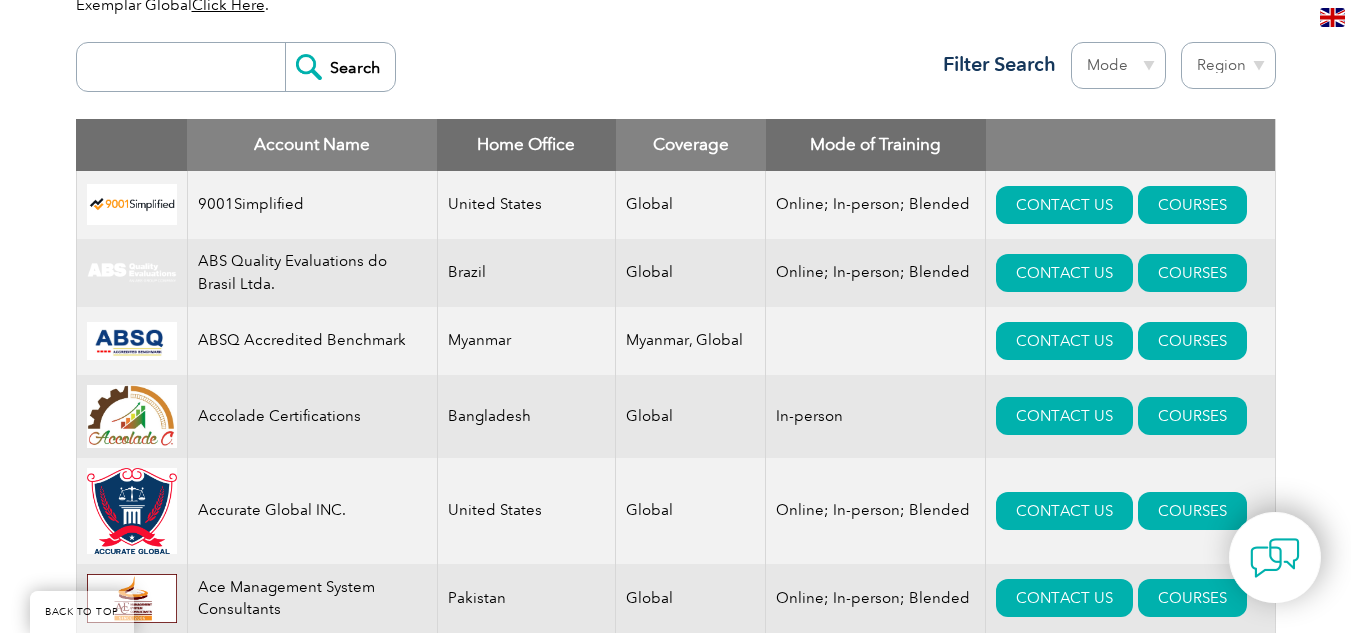 scroll, scrollTop: 500, scrollLeft: 0, axis: vertical 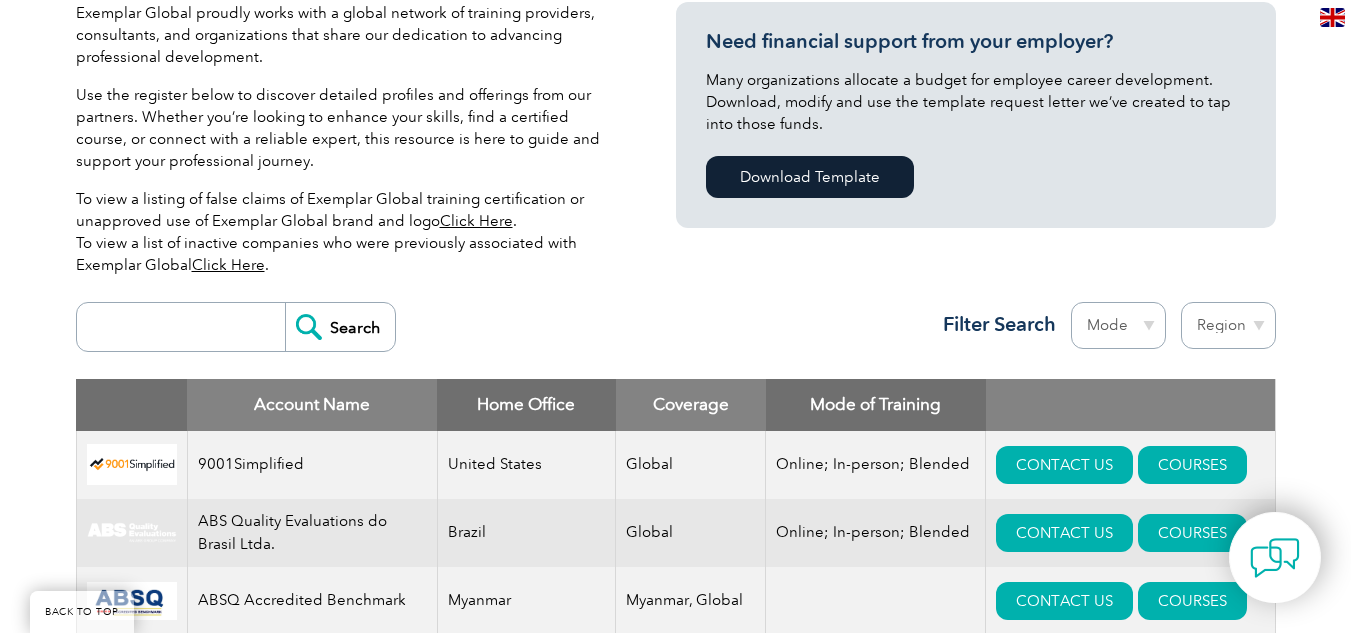 click at bounding box center (186, 327) 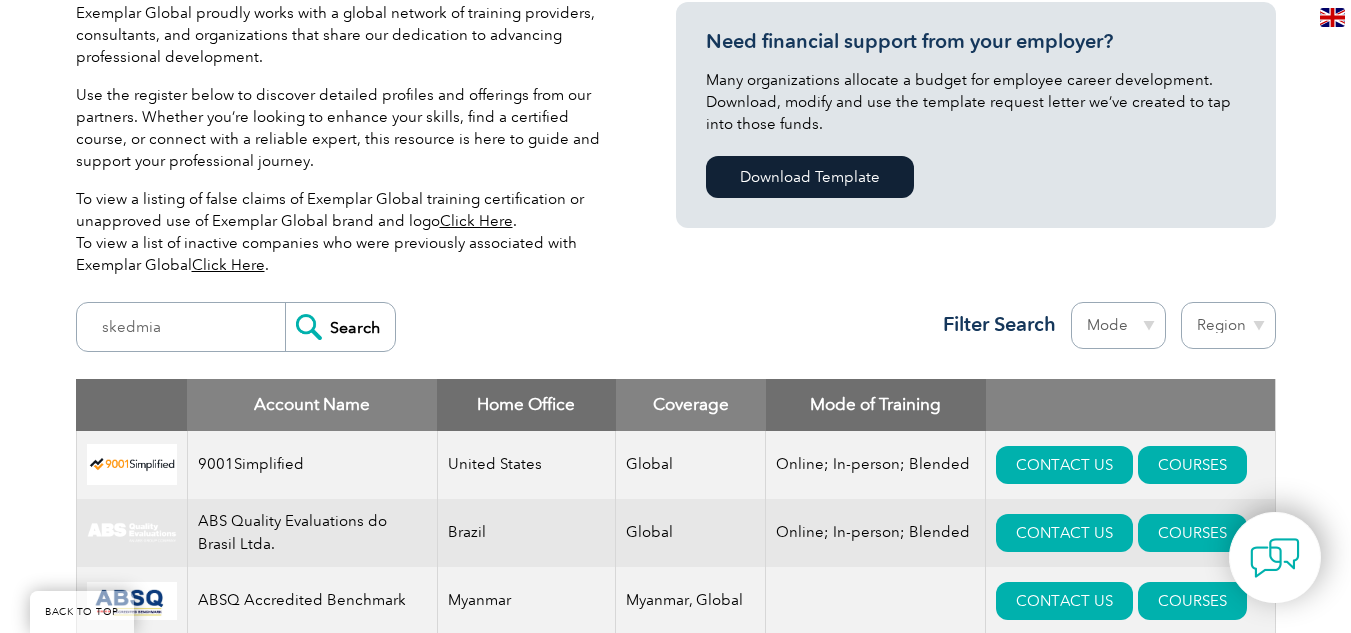click on "skedmia
Search
Region
Australia
Bahrain
Bangladesh
Brazil
Canada
Colombia
Dominican Republic
Egypt
India
Indonesia
Iraq
Ireland
Jordan
Korea, Republic of
Malaysia
Malta
Mexico
Mongolia
Montenegro
Myanmar
Netherlands
New Zealand
Nigeria
Oman
Pakistan
Panama
Philippines
Portugal
Romania
Saudi Arabia
Serbia
Singapore" at bounding box center [676, 335] 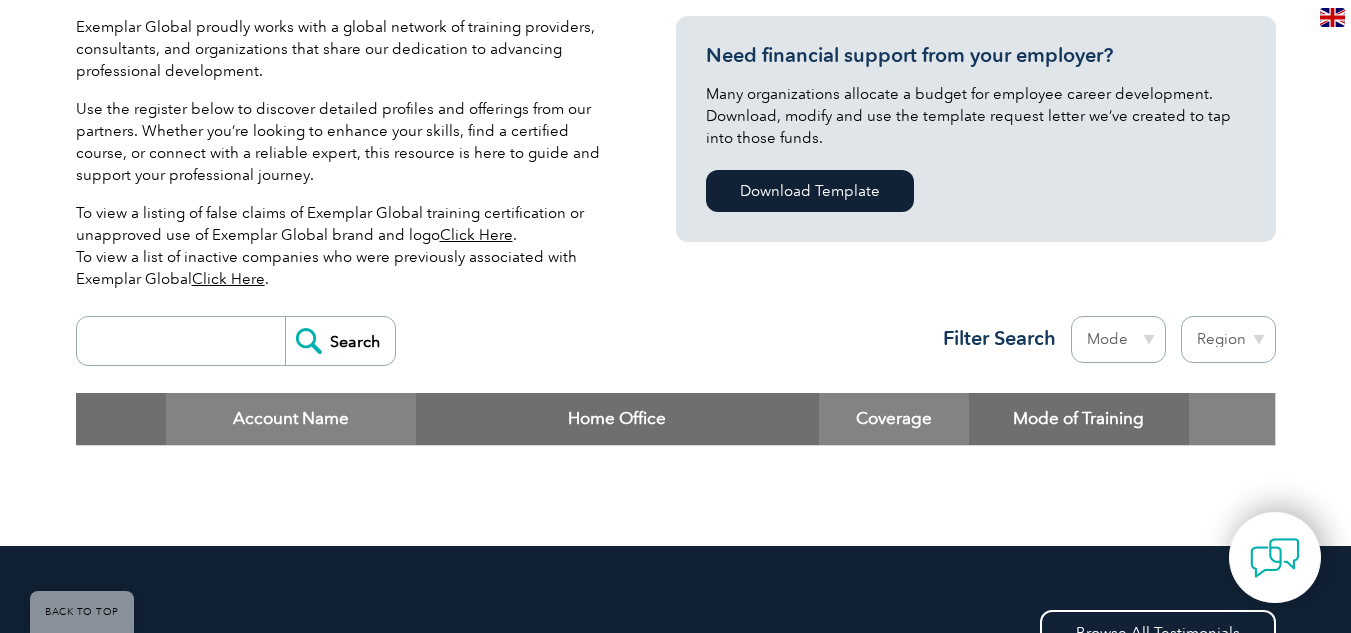 scroll, scrollTop: 379, scrollLeft: 0, axis: vertical 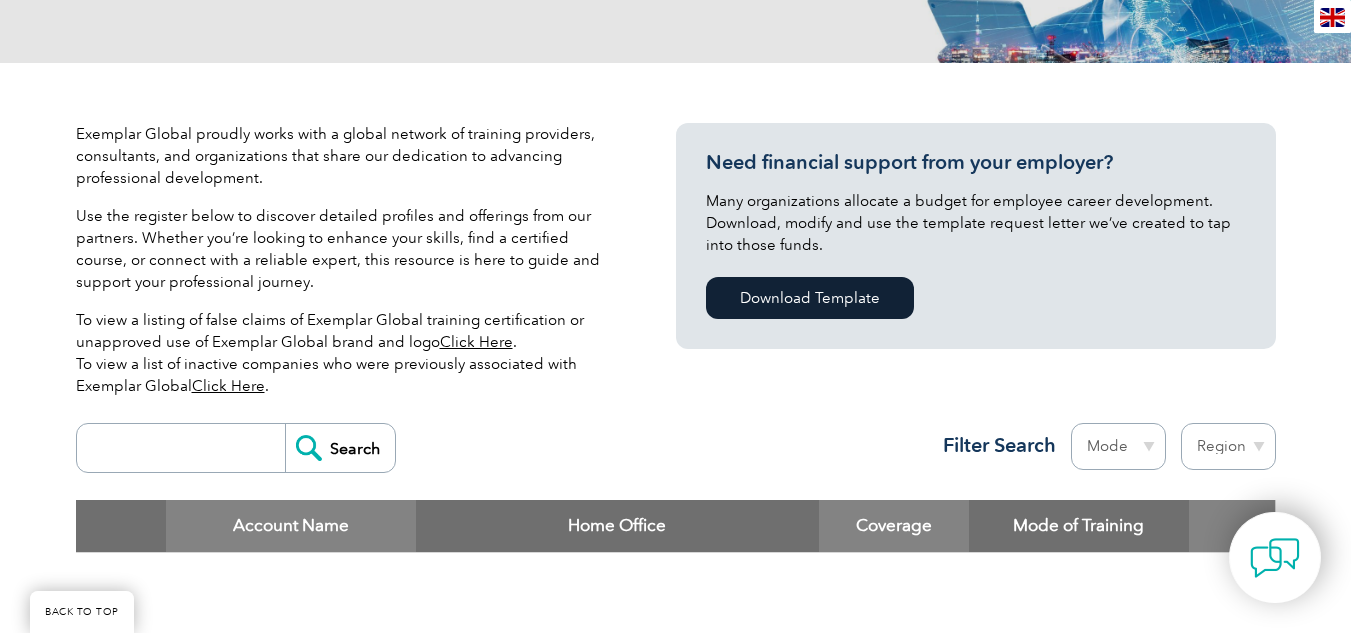 click at bounding box center [186, 448] 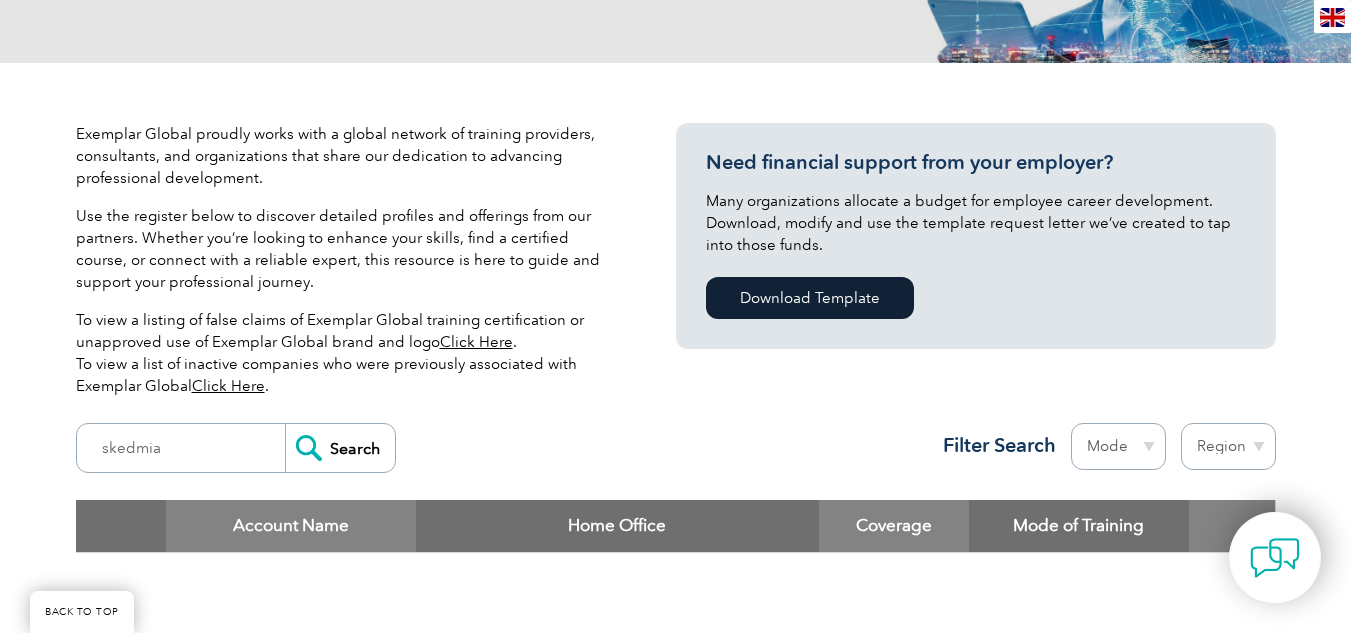 click on "Search" at bounding box center (340, 448) 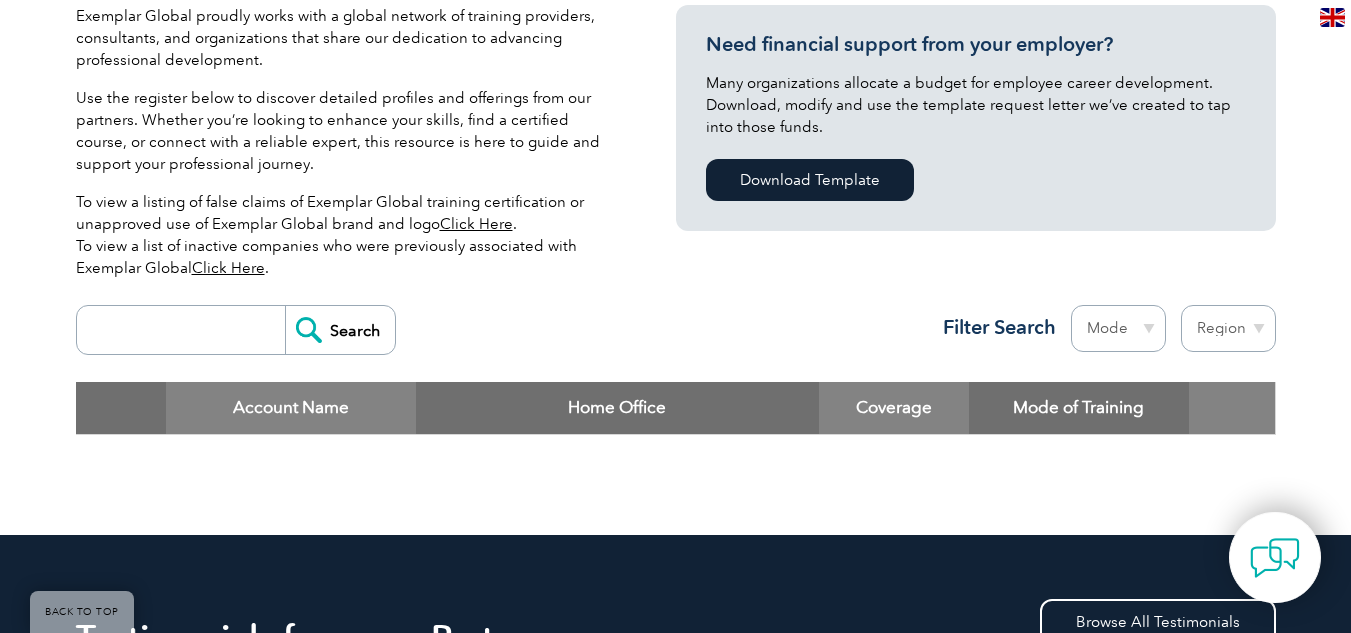 scroll, scrollTop: 400, scrollLeft: 0, axis: vertical 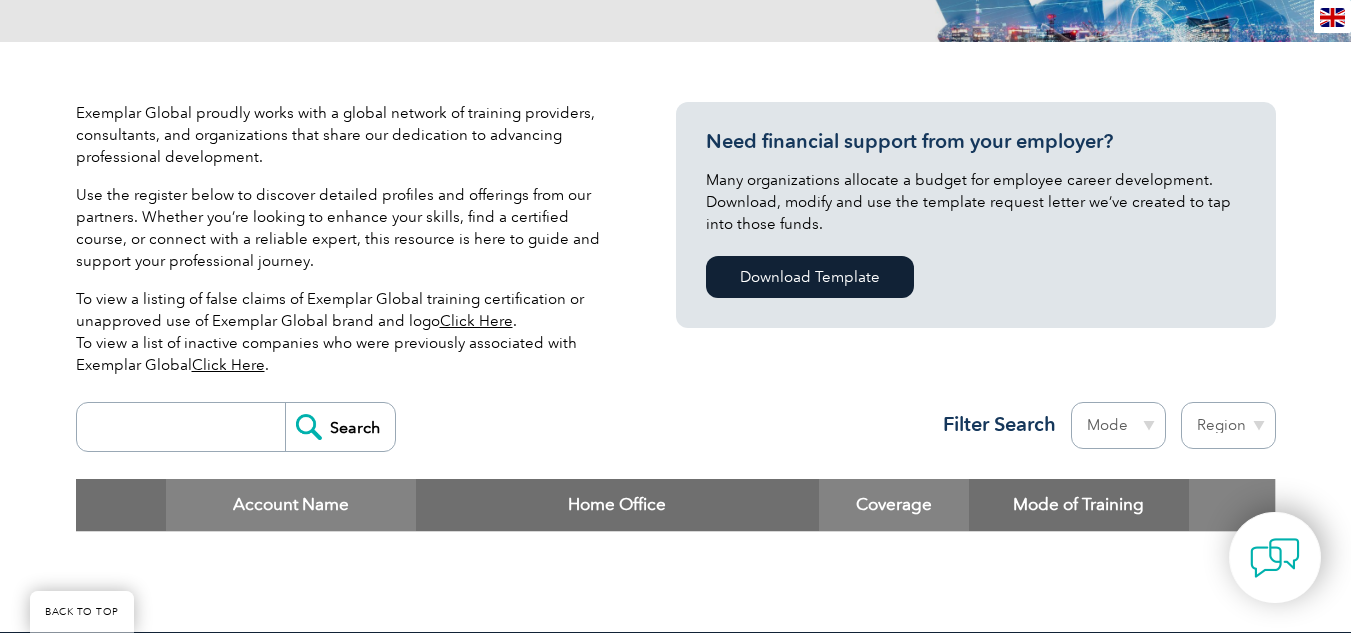 click on "Region   Australia   Bahrain   Bangladesh   Brazil   Canada   Colombia   Dominican Republic   Egypt   India   Indonesia   Iraq   Ireland   Jordan   Korea, Republic of   Malaysia   Malta   Mexico   Mongolia   Montenegro   Myanmar   Netherlands   New Zealand   Nigeria   Oman   Pakistan   Panama   Philippines   Portugal   Romania   Saudi Arabia   Serbia   Singapore   South Africa   Taiwan   Thailand   Trinidad and Tobago   Tunisia   Turkey   United Arab Emirates   United Kingdom   United States" at bounding box center [1228, 425] 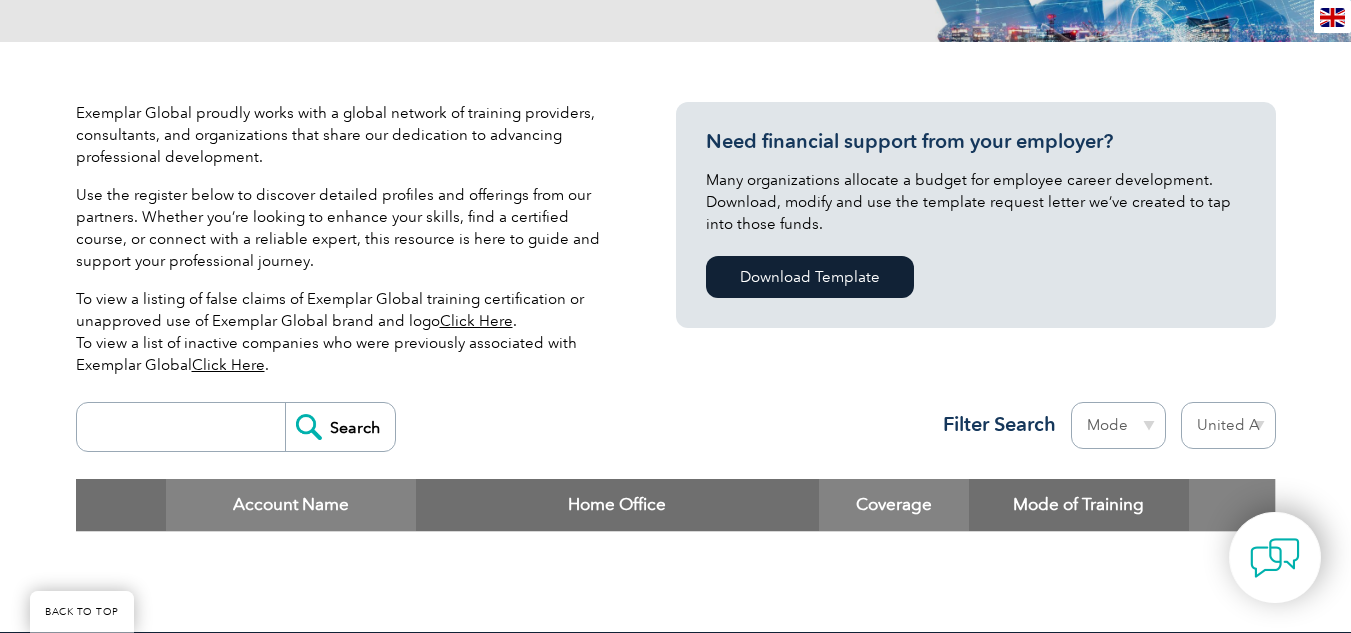click on "Region   Australia   Bahrain   Bangladesh   Brazil   Canada   Colombia   Dominican Republic   Egypt   India   Indonesia   Iraq   Ireland   Jordan   Korea, Republic of   Malaysia   Malta   Mexico   Mongolia   Montenegro   Myanmar   Netherlands   New Zealand   Nigeria   Oman   Pakistan   Panama   Philippines   Portugal   Romania   Saudi Arabia   Serbia   Singapore   South Africa   Taiwan   Thailand   Trinidad and Tobago   Tunisia   Turkey   United Arab Emirates   United Kingdom   United States" at bounding box center (1228, 425) 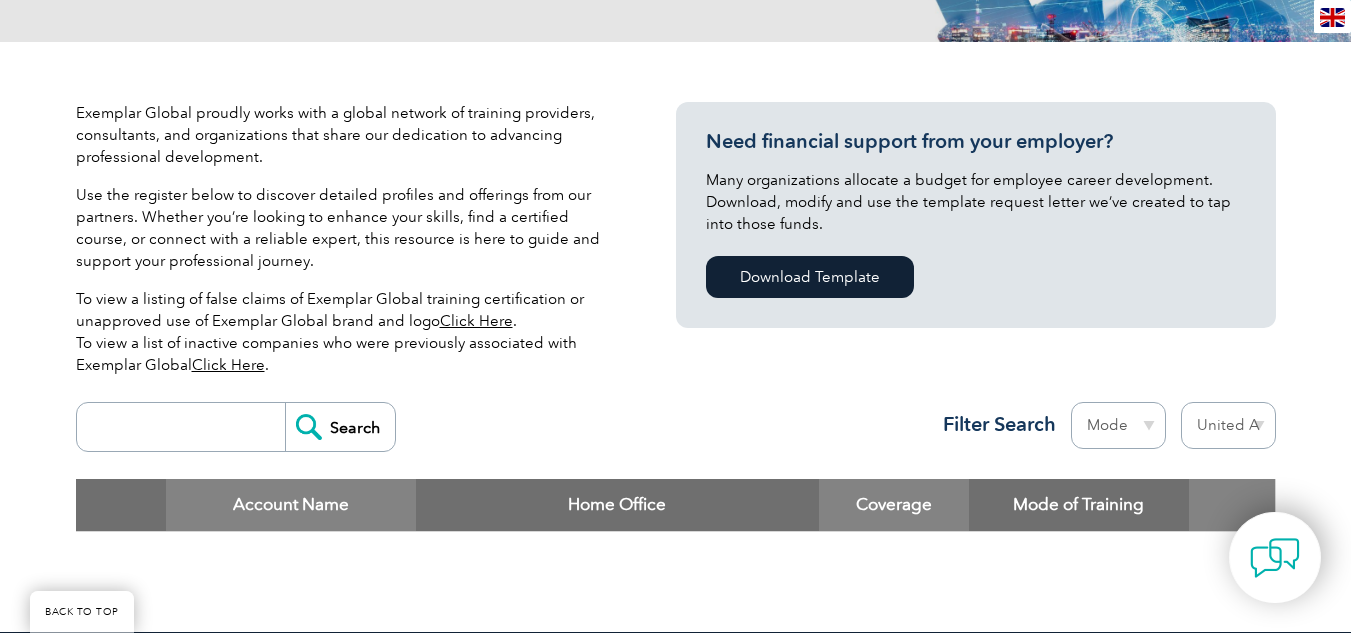 click on "Region   Australia   Bahrain   Bangladesh   Brazil   Canada   Colombia   Dominican Republic   Egypt   India   Indonesia   Iraq   Ireland   Jordan   Korea, Republic of   Malaysia   Malta   Mexico   Mongolia   Montenegro   Myanmar   Netherlands   New Zealand   Nigeria   Oman   Pakistan   Panama   Philippines   Portugal   Romania   Saudi Arabia   Serbia   Singapore   South Africa   Taiwan   Thailand   Trinidad and Tobago   Tunisia   Turkey   United Arab Emirates   United Kingdom   United States" at bounding box center (1221, 430) 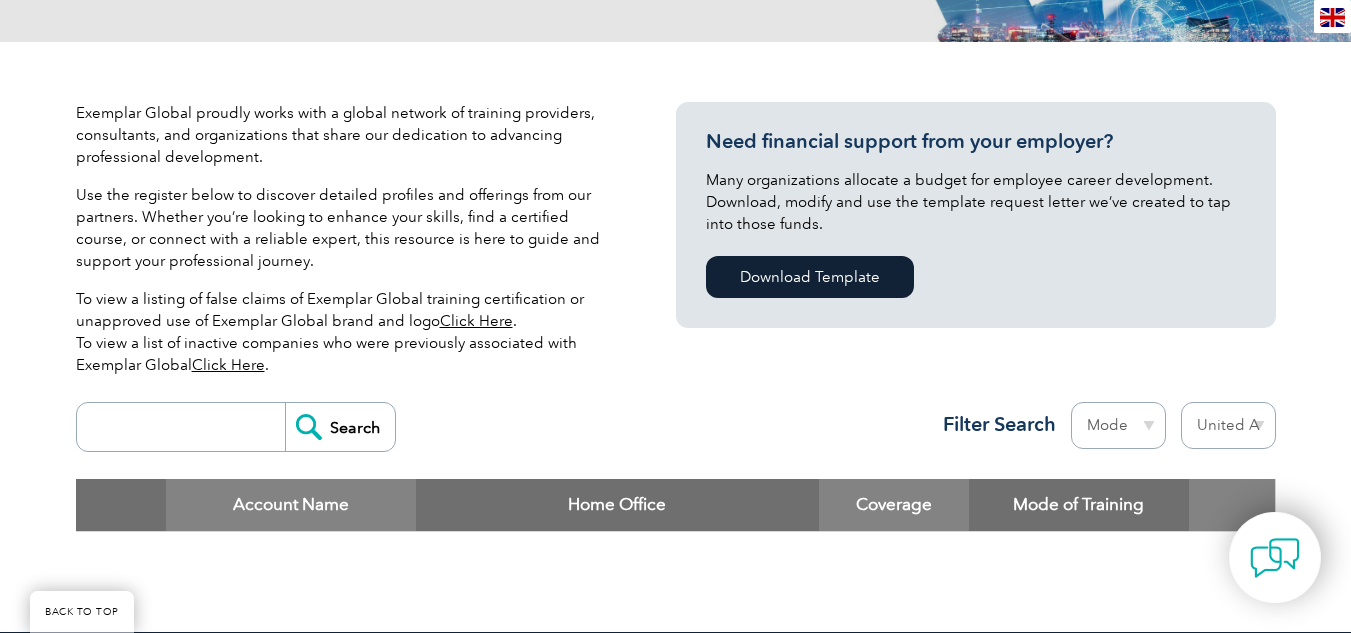 click on "Mode   Online   In-person   Blended" at bounding box center [1118, 425] 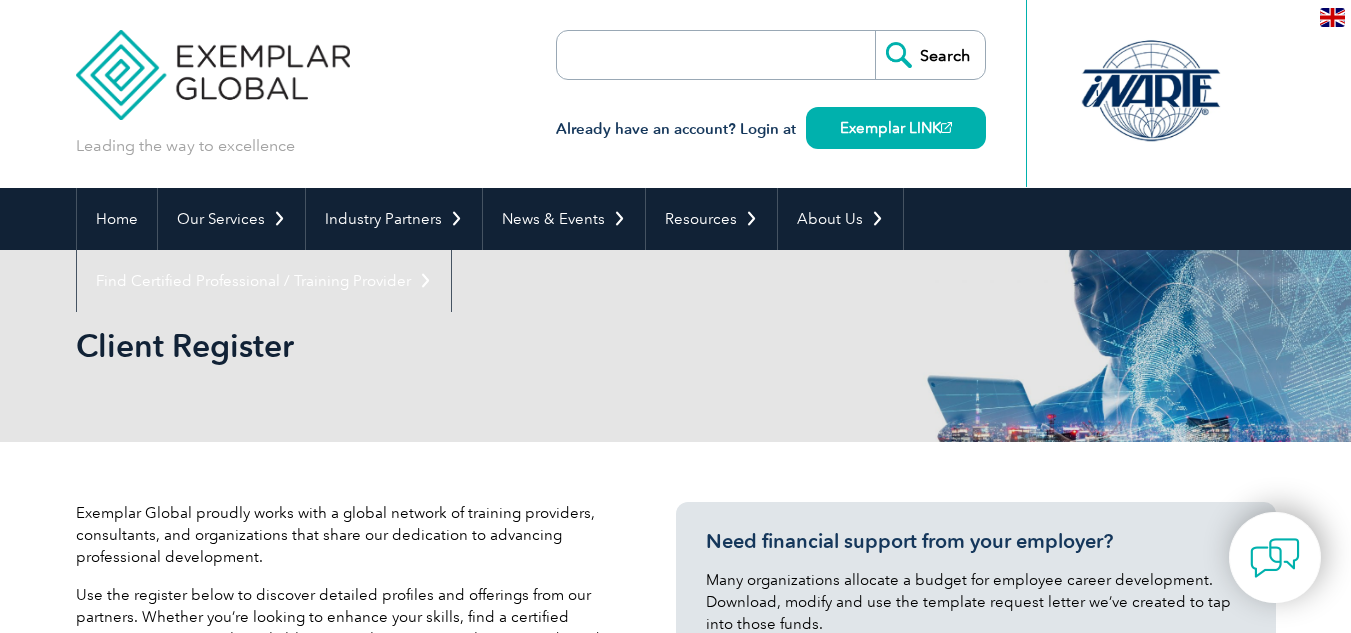 select on "United Arab Emirates" 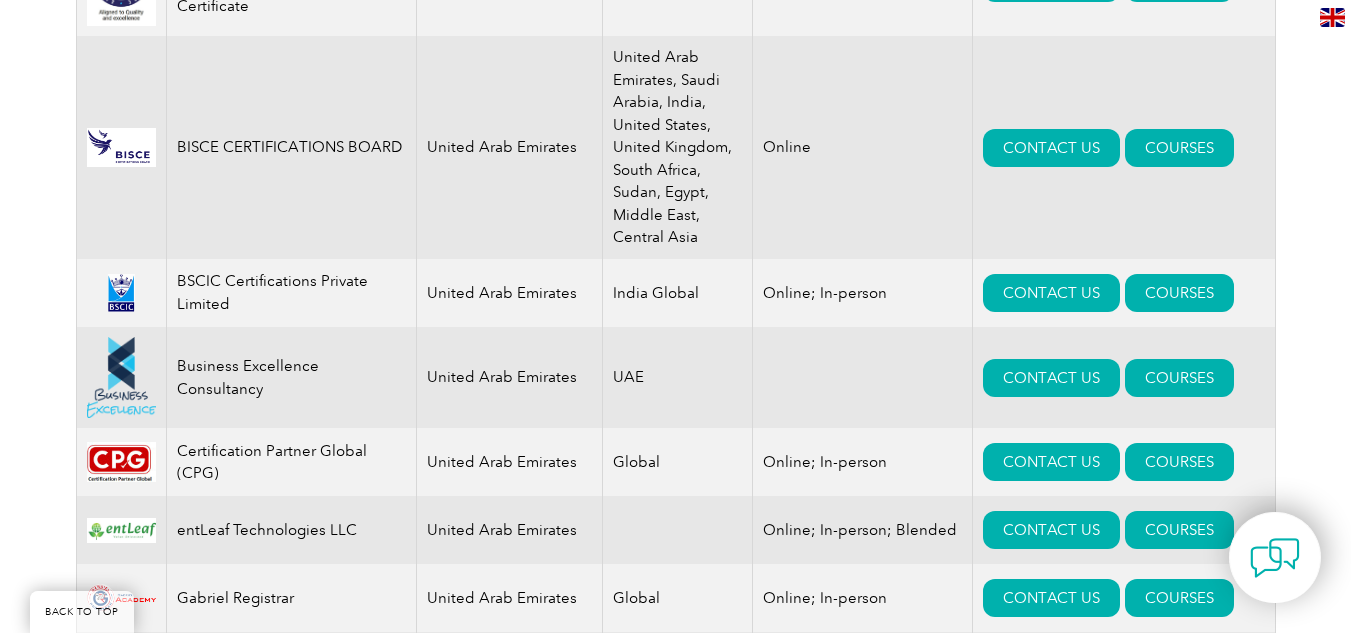 scroll, scrollTop: 600, scrollLeft: 0, axis: vertical 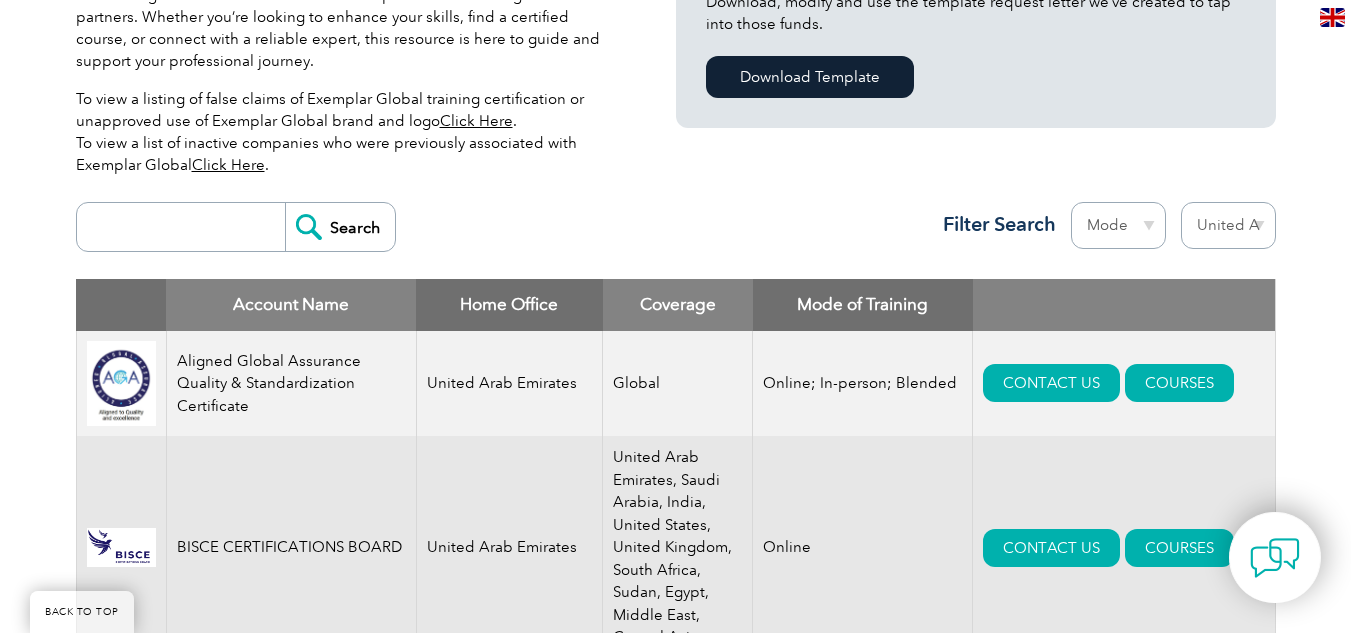 click on "Mode
Online
In-person
Blended" at bounding box center (1118, 225) 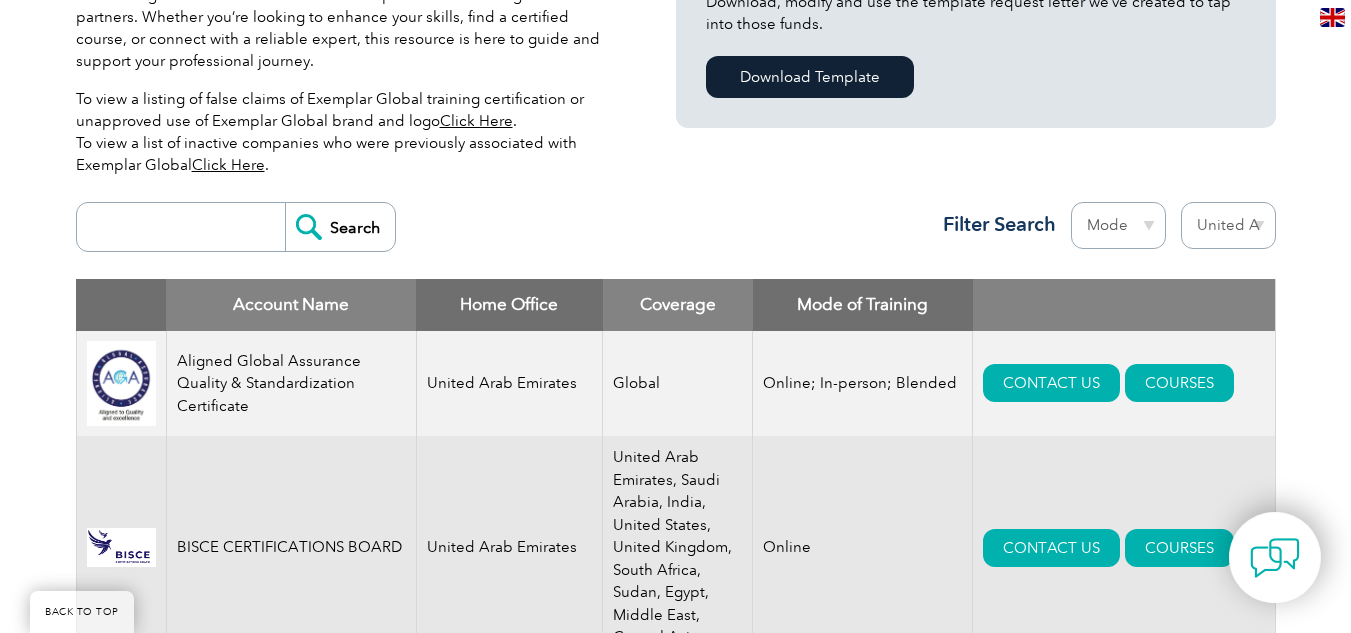 select on "Online" 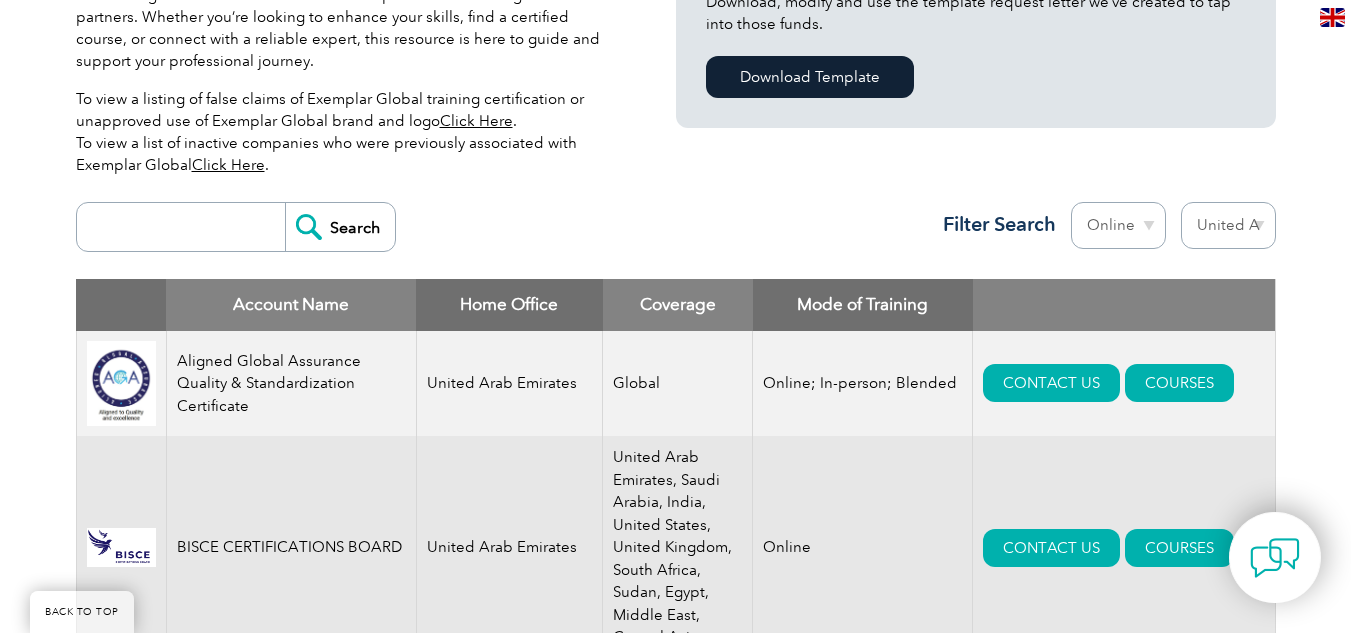 click on "Mode
Online
In-person
Blended" at bounding box center (1118, 225) 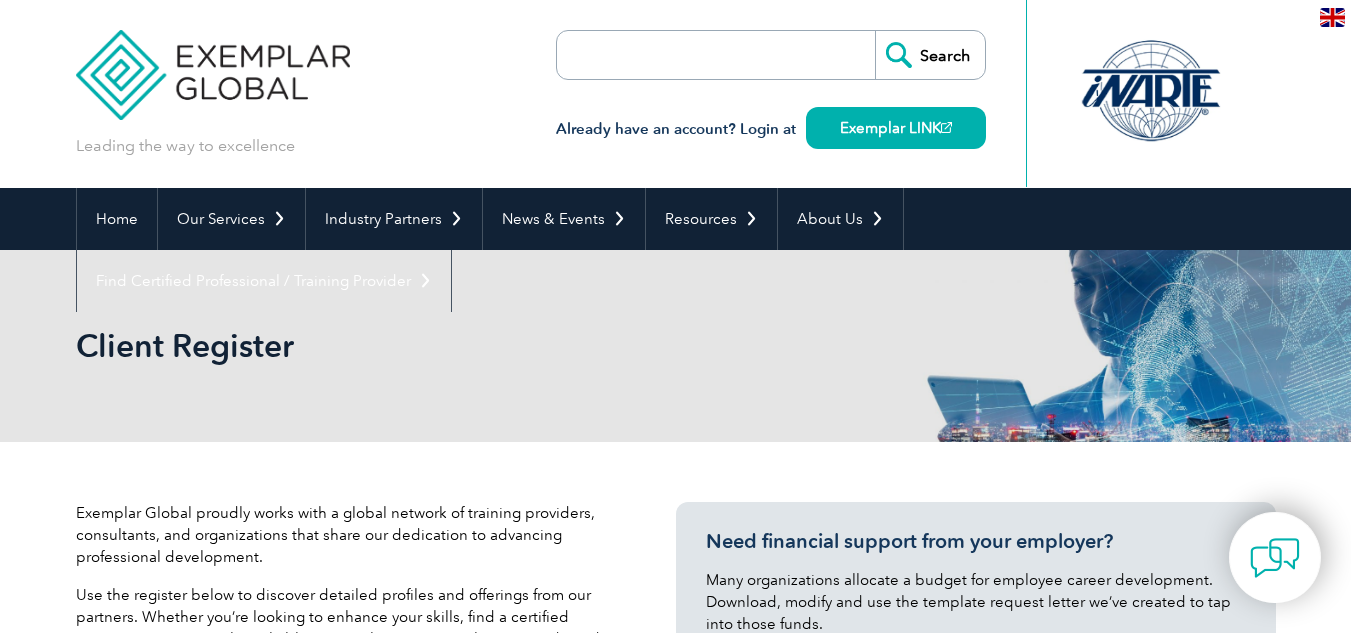 select on "United Arab Emirates" 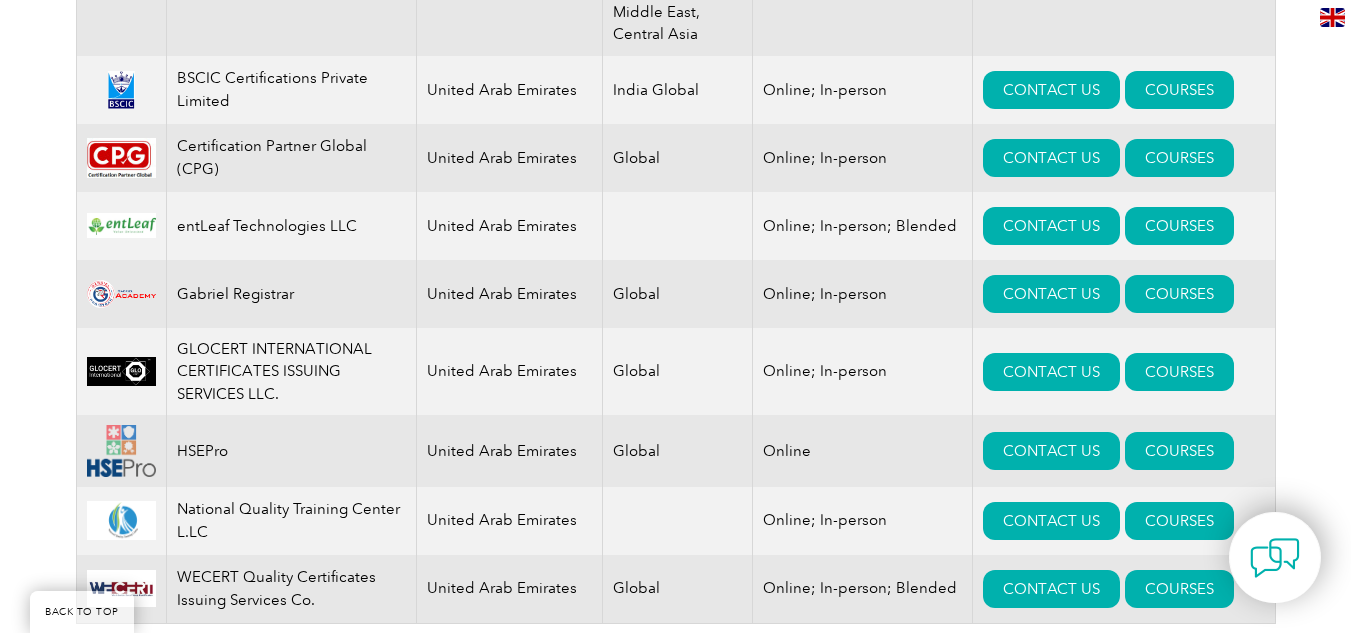 scroll, scrollTop: 1400, scrollLeft: 0, axis: vertical 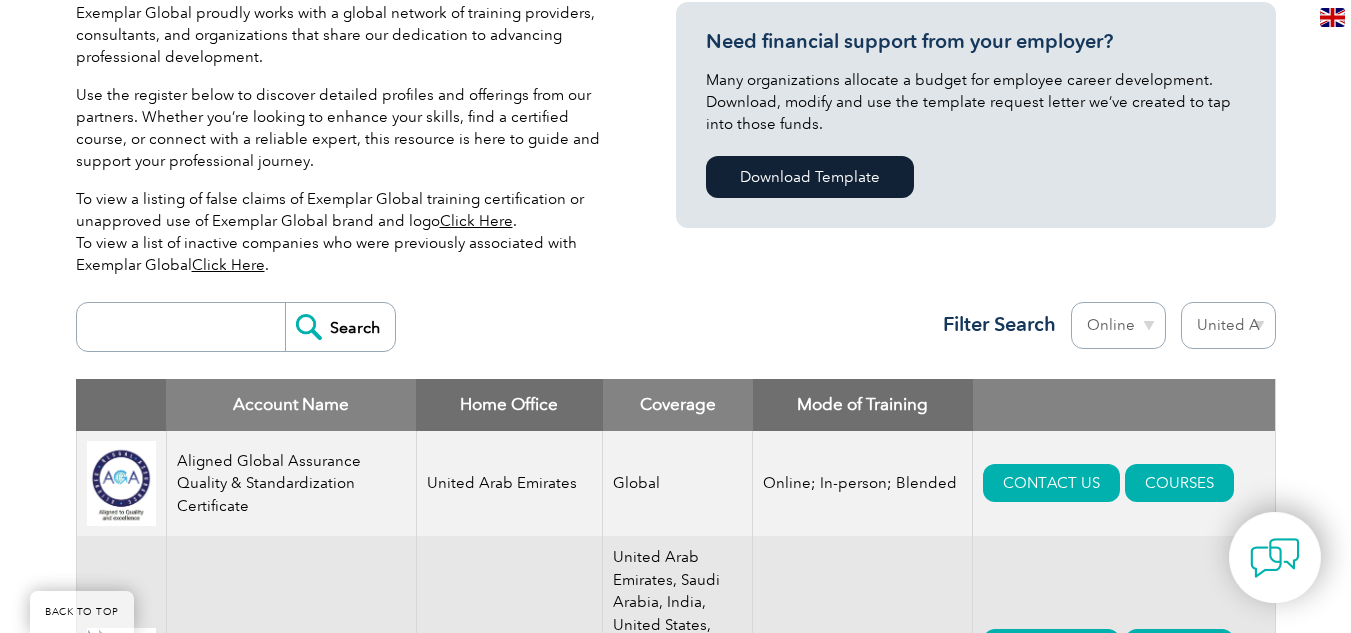 click at bounding box center (186, 327) 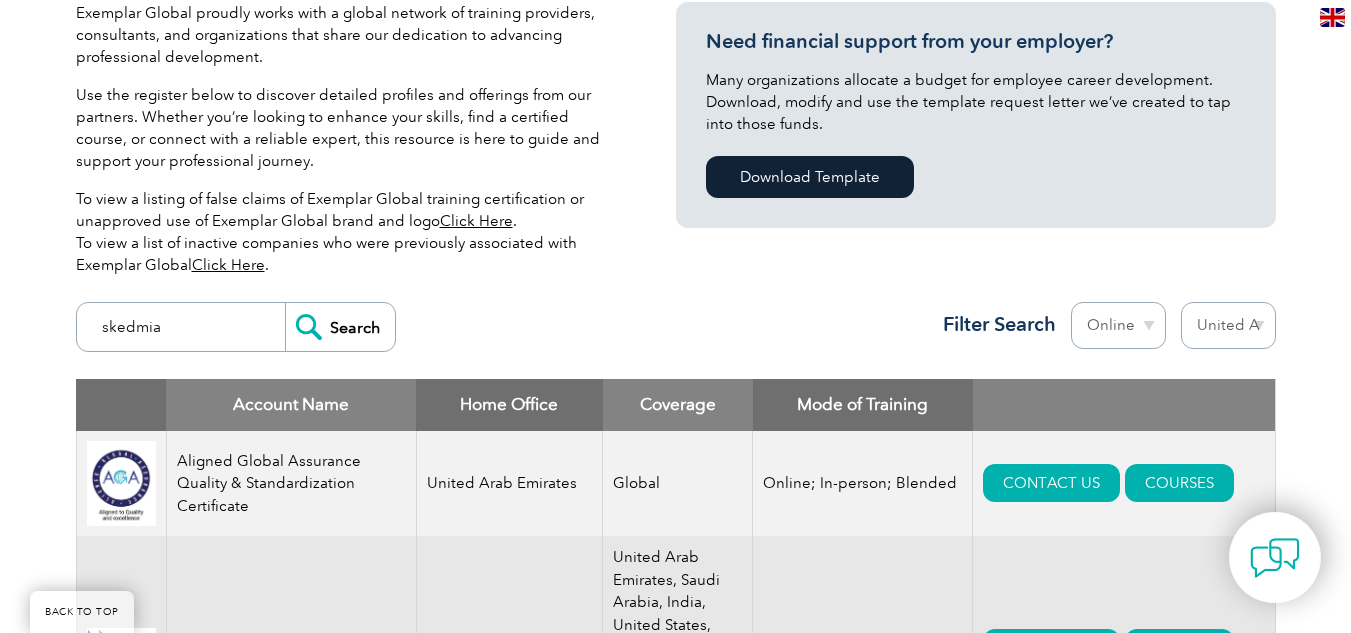 click on "Search" at bounding box center (340, 327) 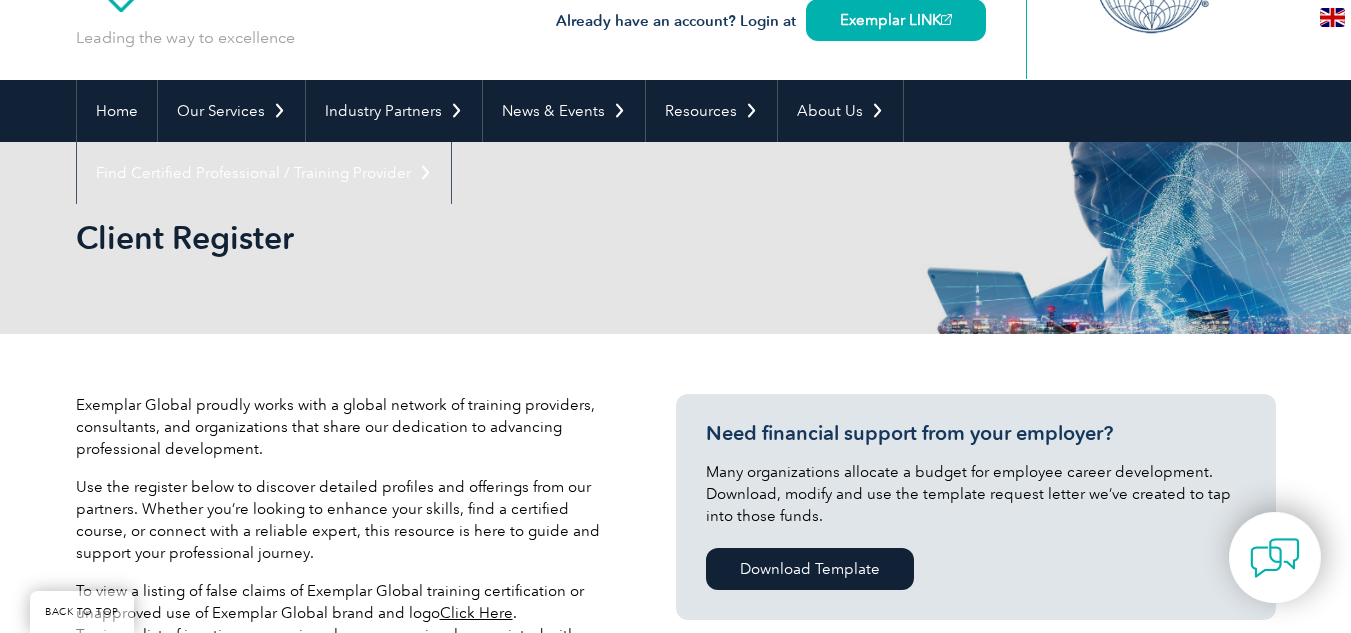 scroll, scrollTop: 0, scrollLeft: 0, axis: both 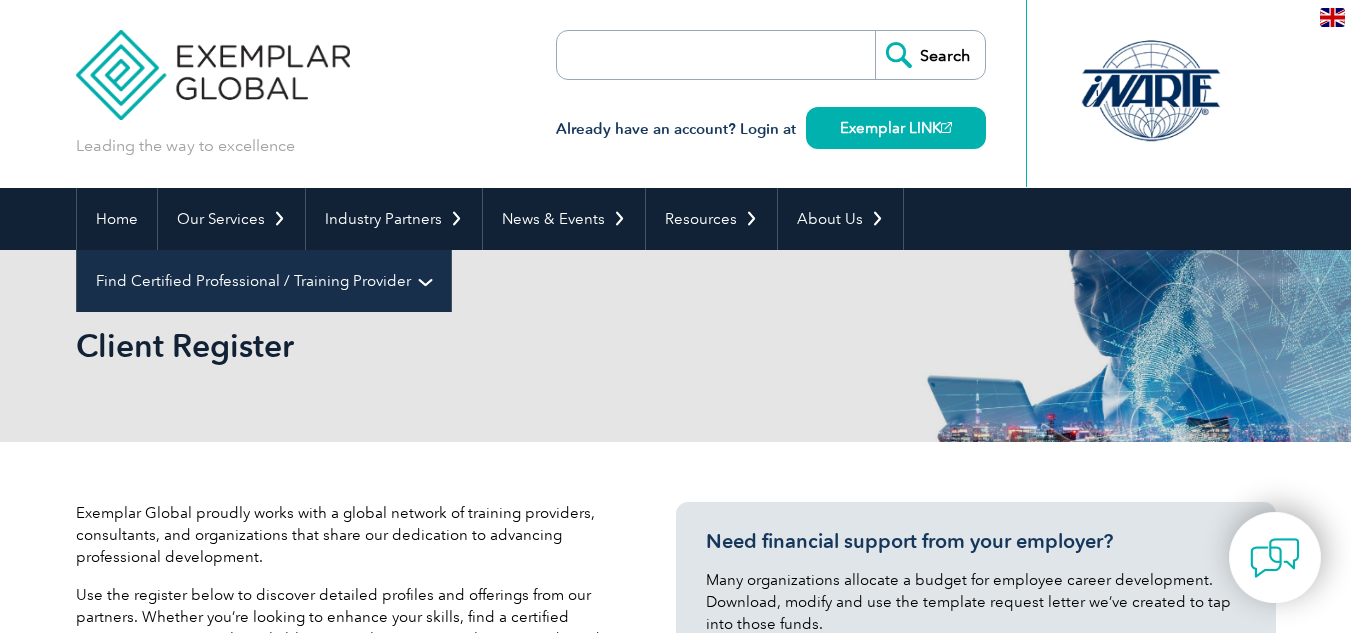 click on "Find Certified Professional / Training Provider" at bounding box center [264, 281] 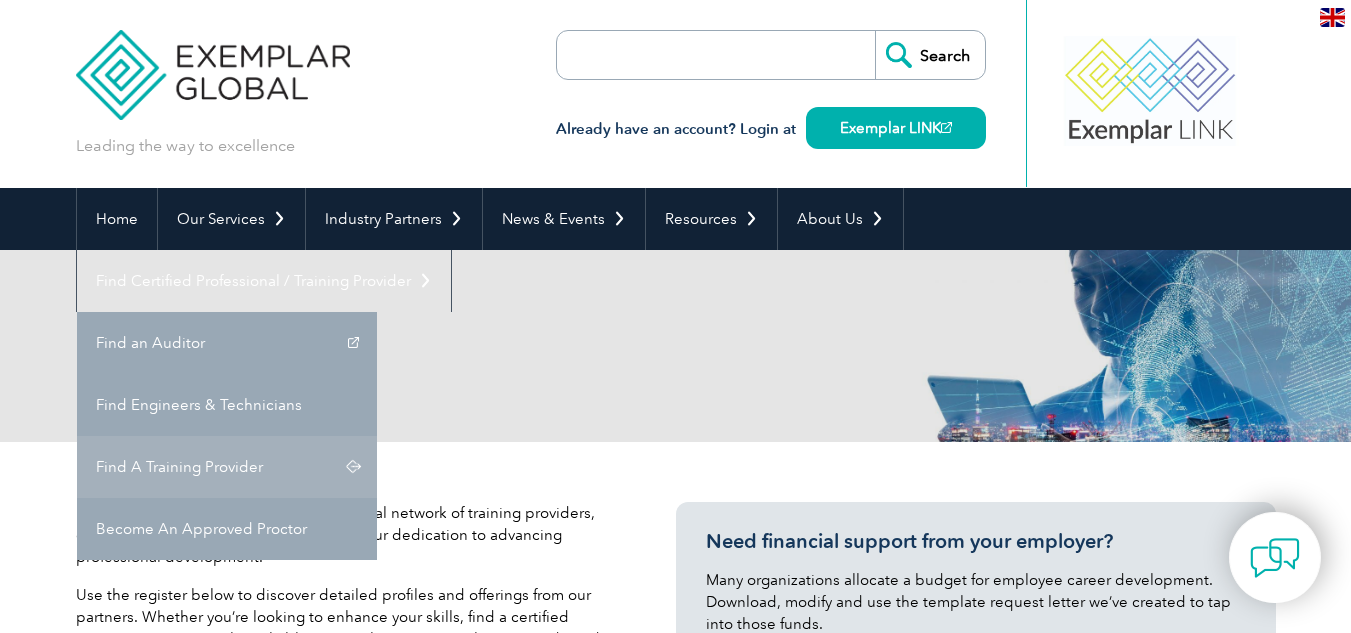 click on "Find A Training Provider" at bounding box center [227, 467] 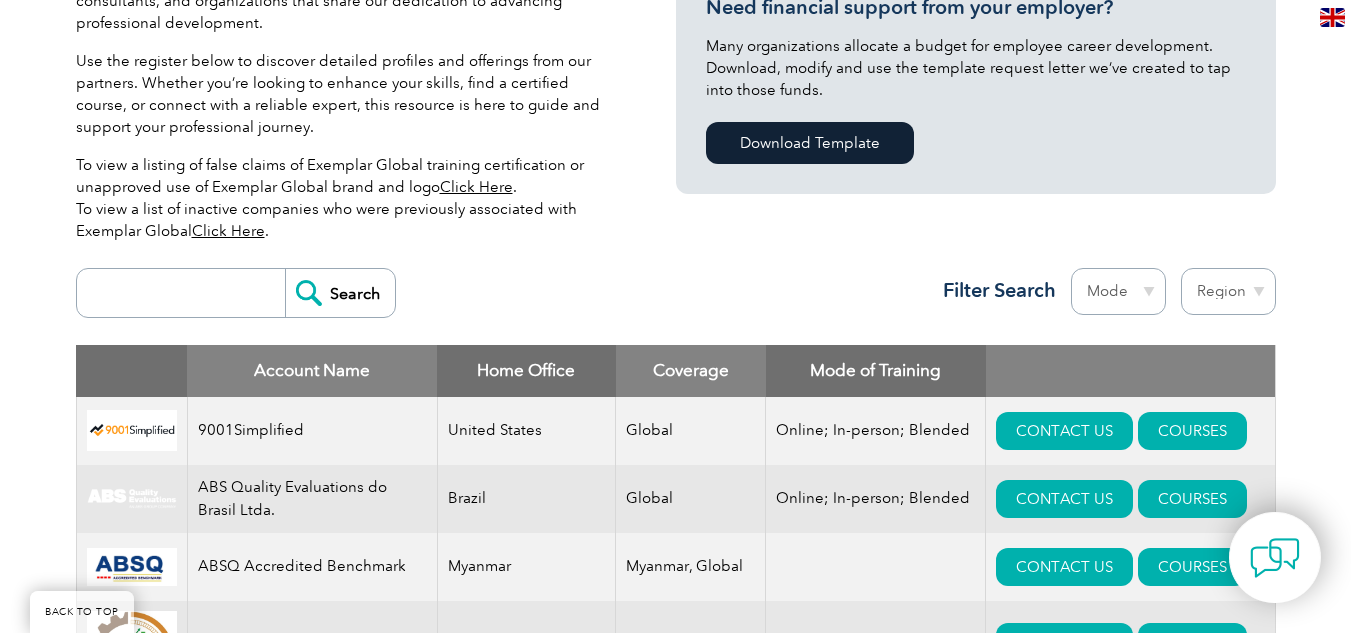 scroll, scrollTop: 500, scrollLeft: 0, axis: vertical 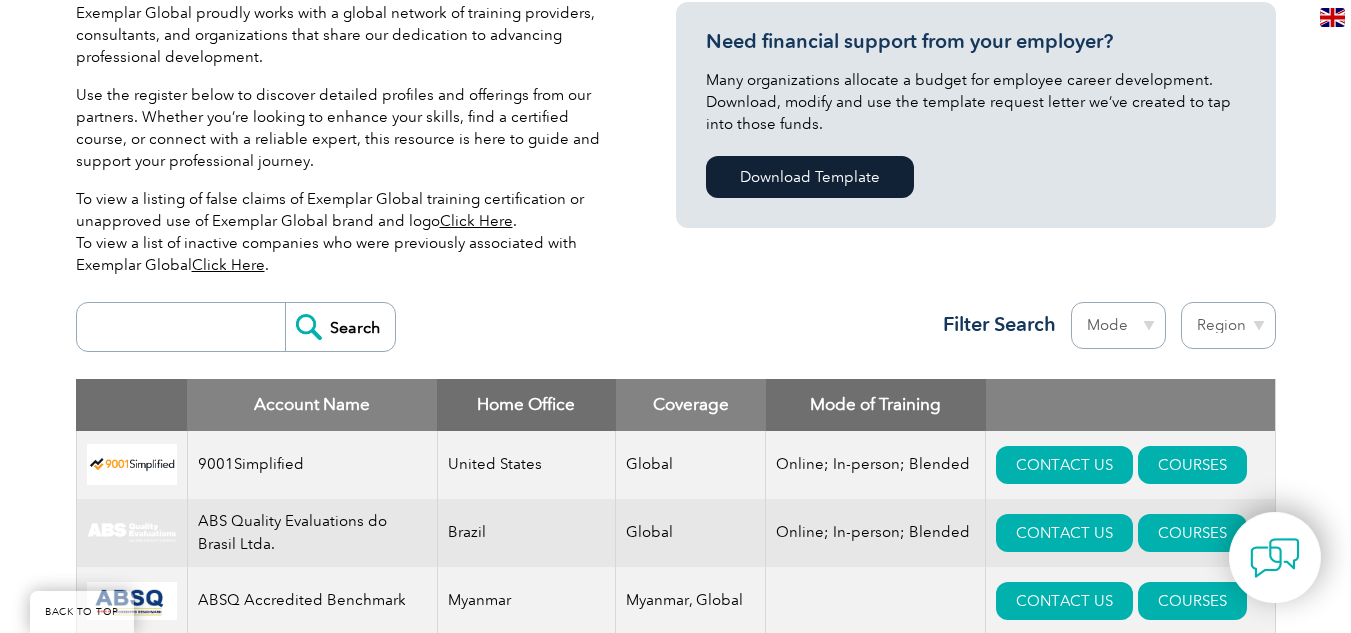 click at bounding box center [186, 327] 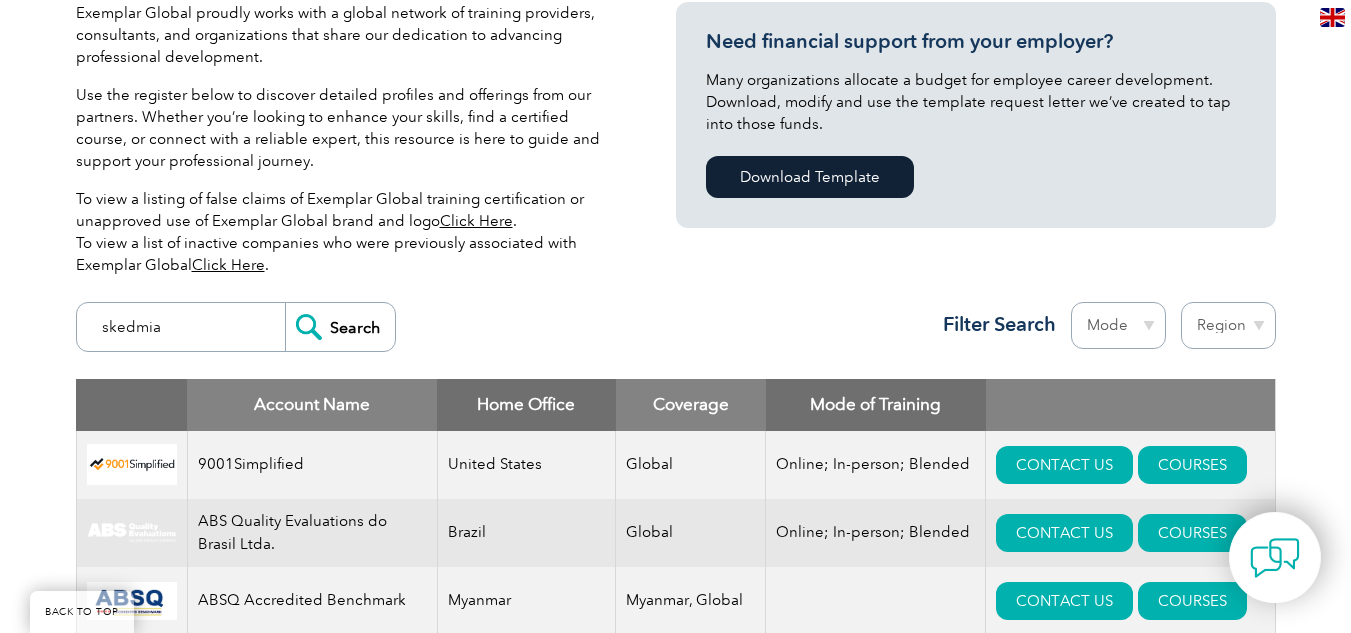 drag, startPoint x: 0, startPoint y: 339, endPoint x: 0, endPoint y: 359, distance: 20 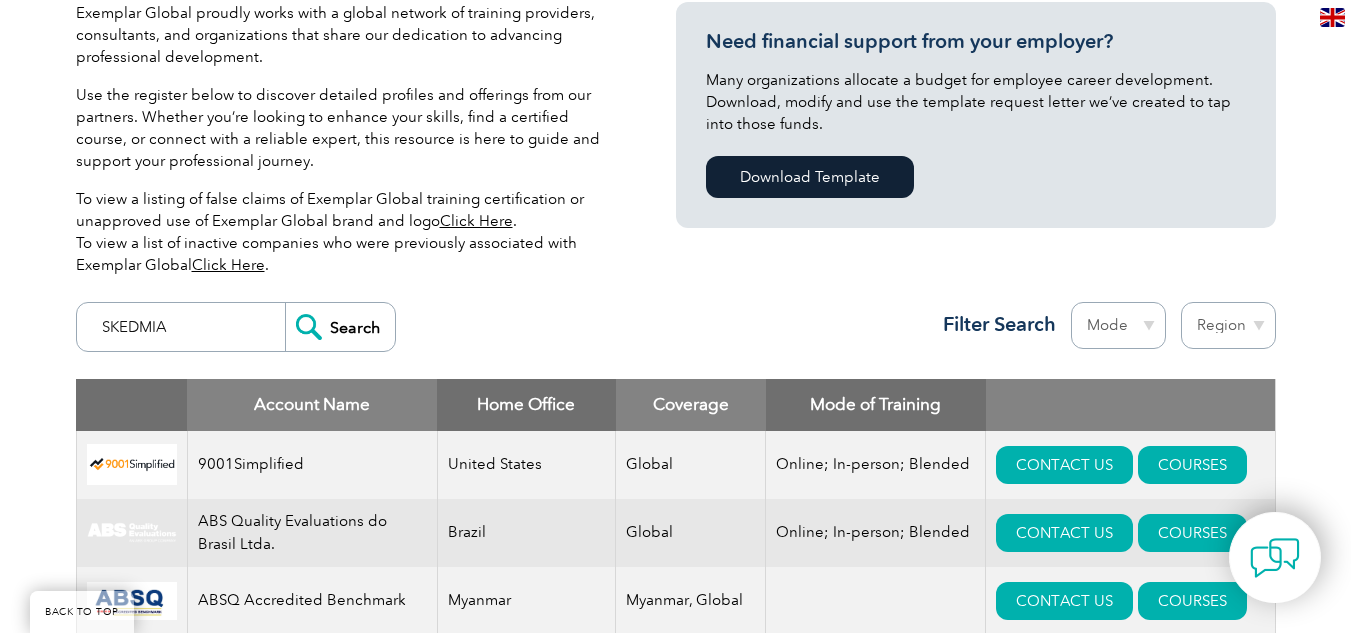 type on "SKEDMIA" 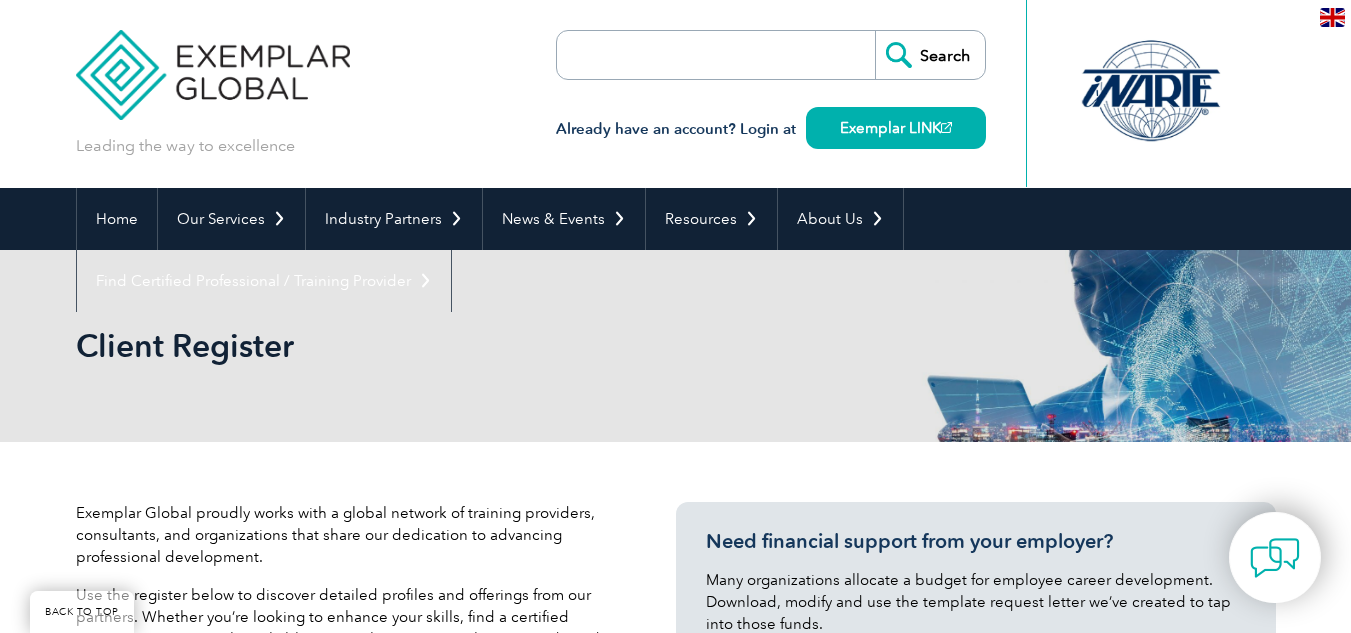 scroll, scrollTop: 629, scrollLeft: 0, axis: vertical 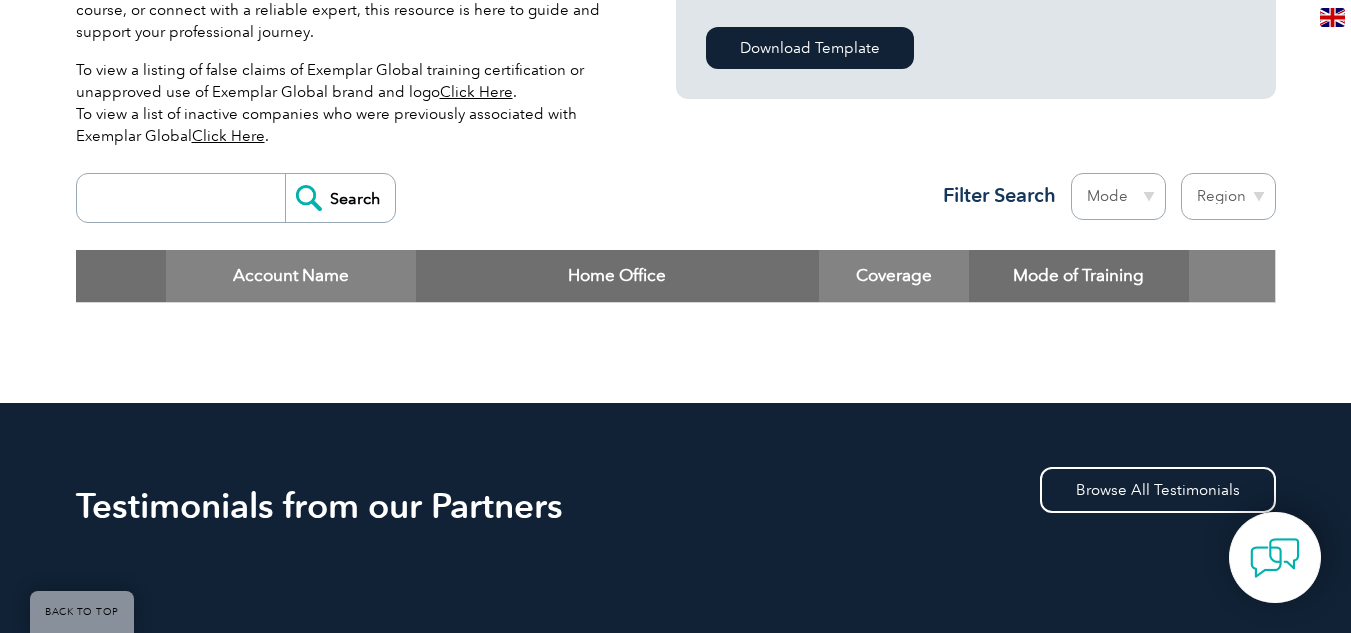 click on "Mode of Training" at bounding box center [1079, 276] 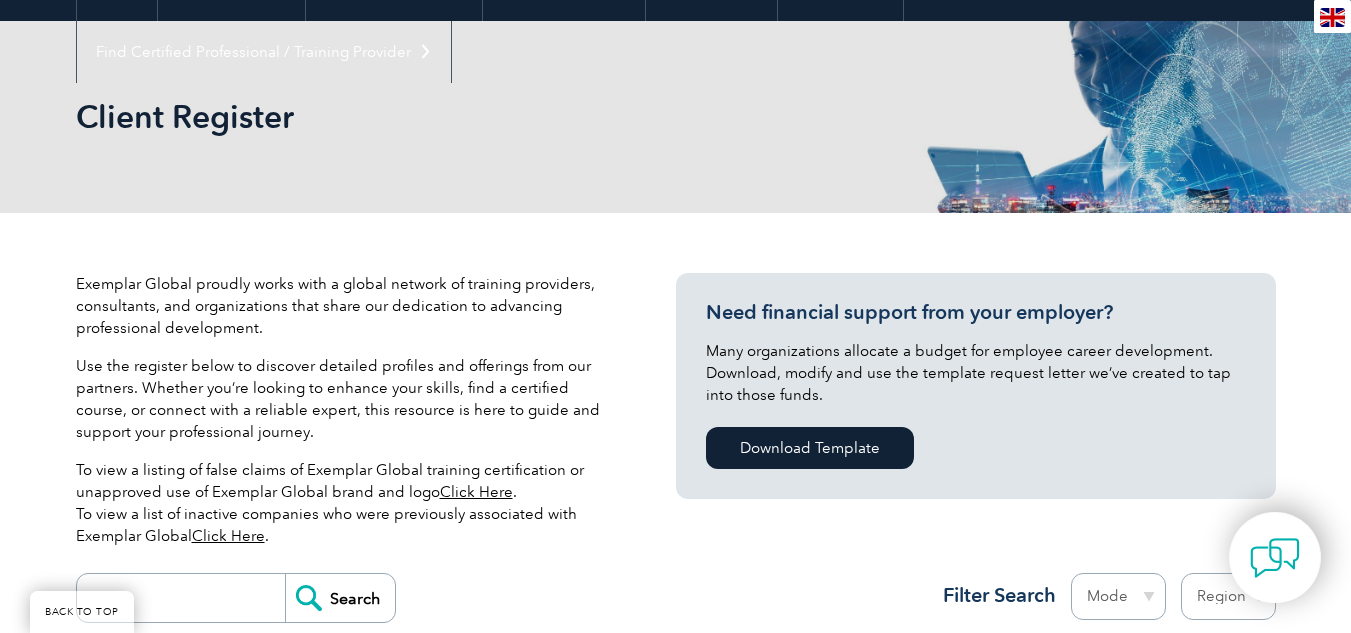 scroll, scrollTop: 0, scrollLeft: 0, axis: both 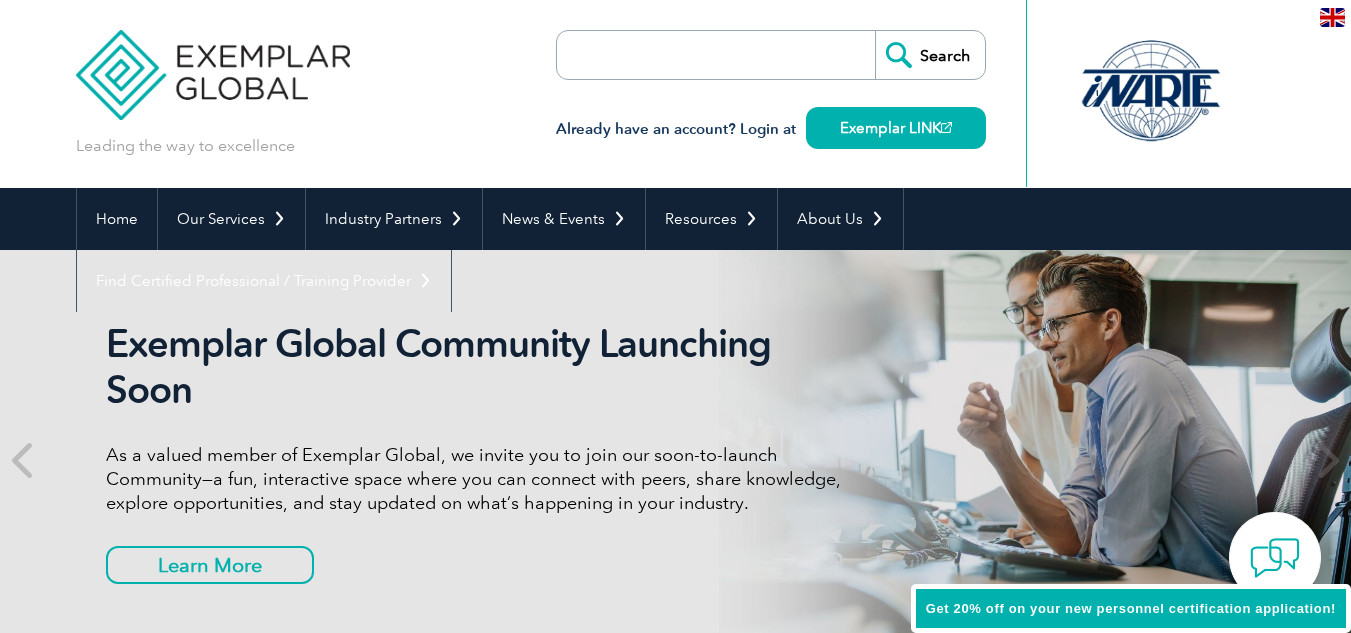 click at bounding box center [672, 55] 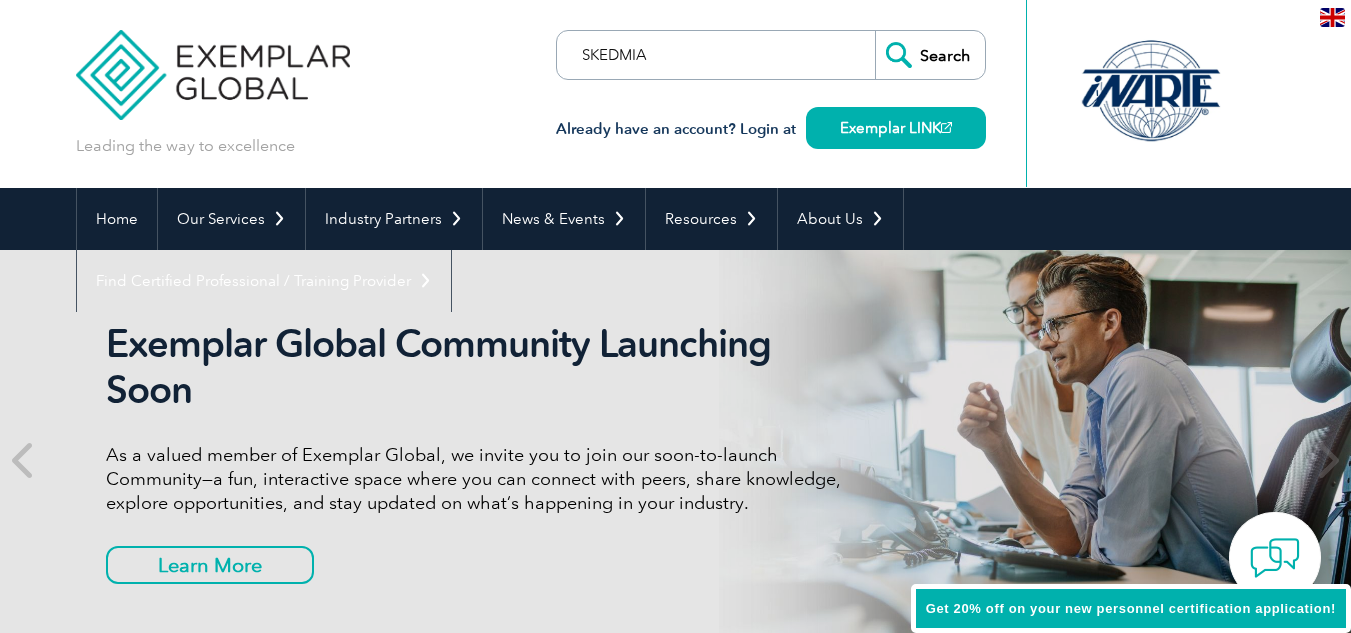 type on "SKEDMIA" 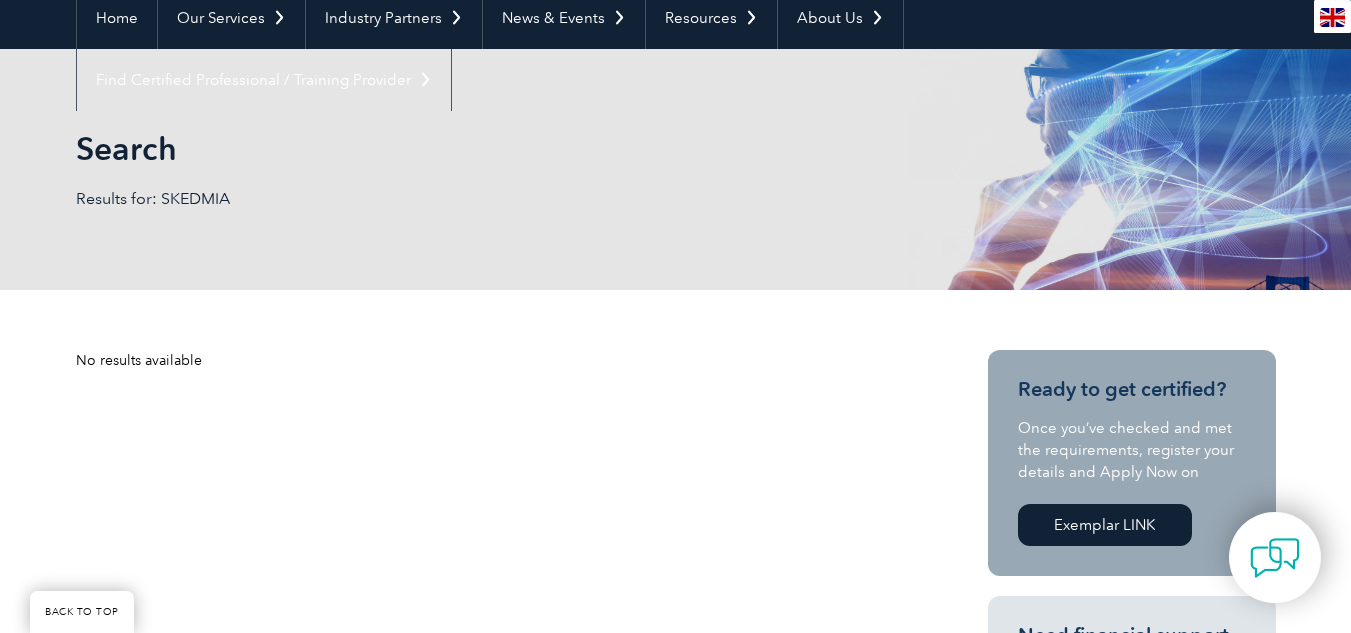 scroll, scrollTop: 0, scrollLeft: 0, axis: both 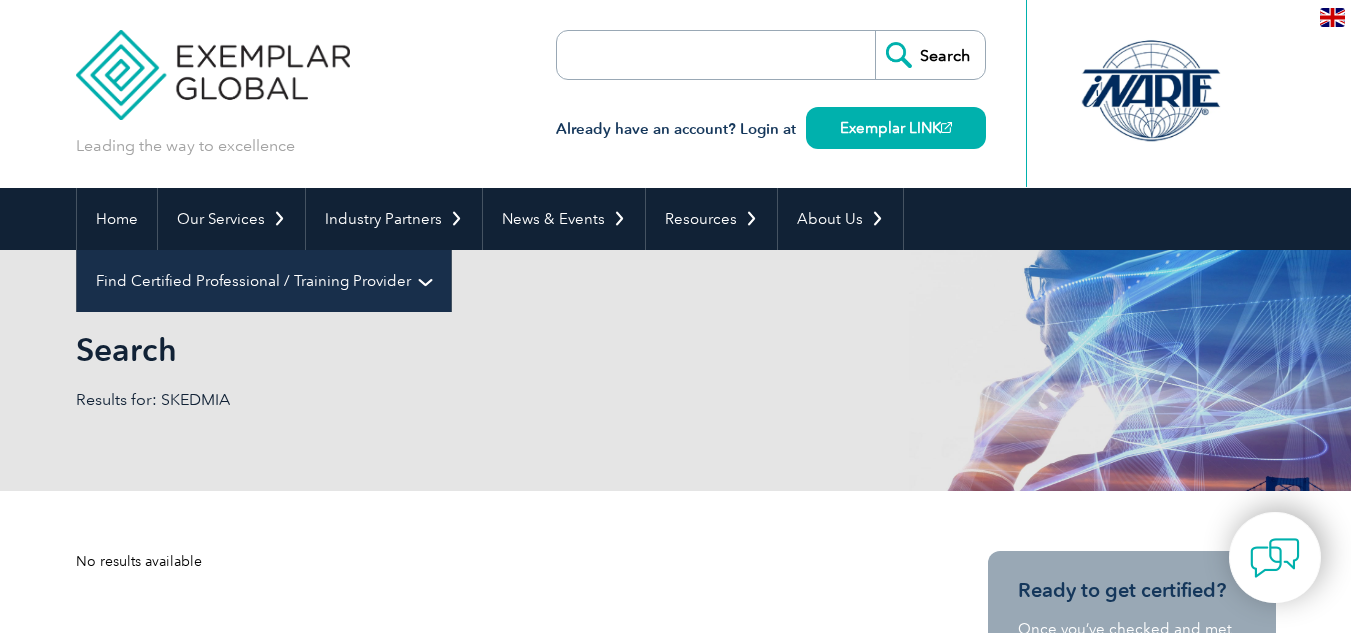 click on "Find Certified Professional / Training Provider" at bounding box center [264, 281] 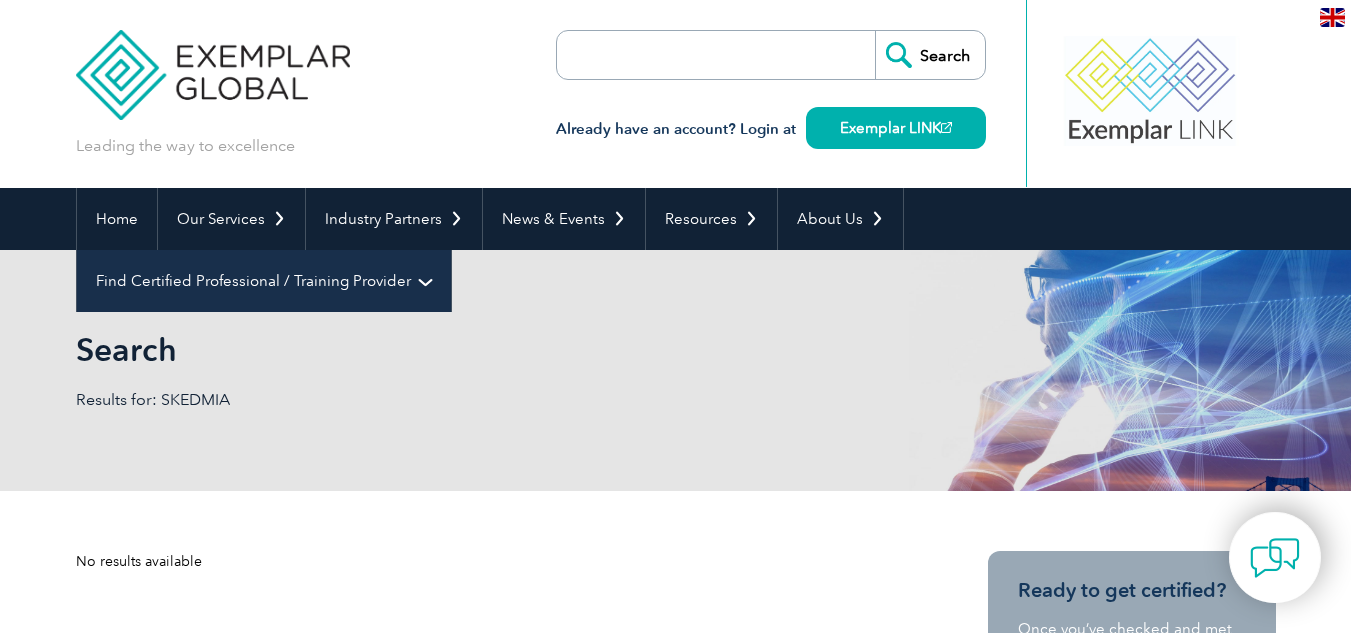 click on "Find Certified Professional / Training Provider" at bounding box center [264, 281] 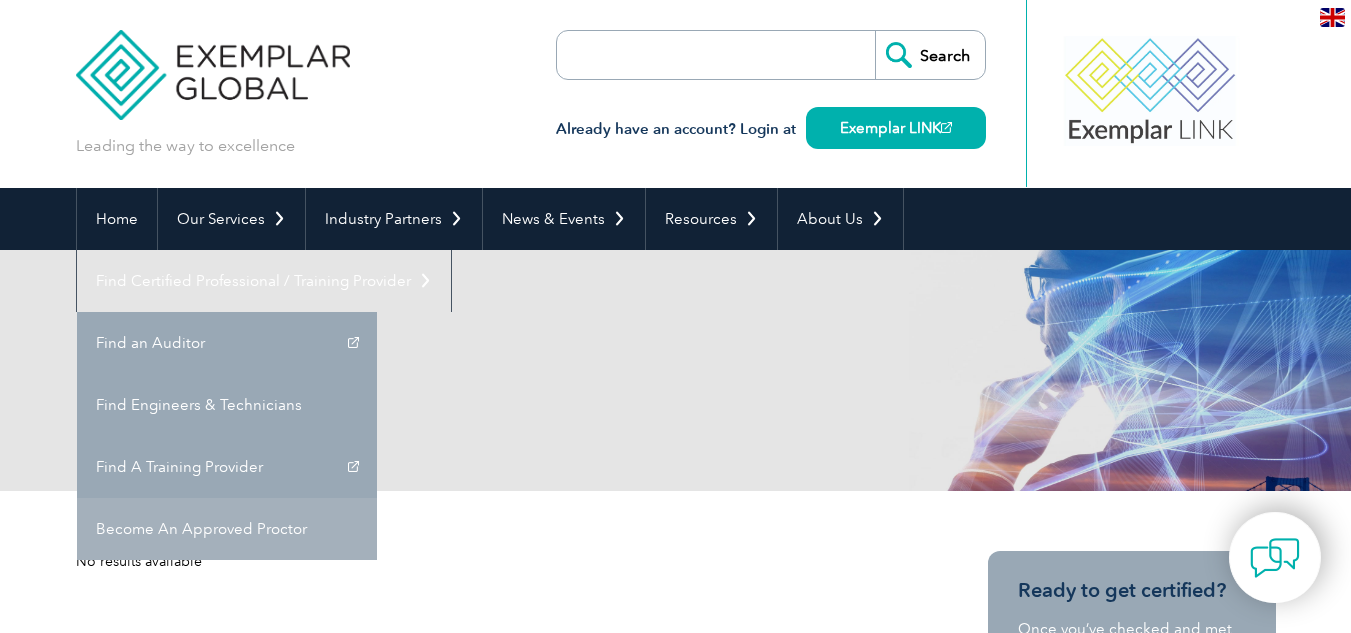 click on "Become An Approved Proctor" at bounding box center (227, 529) 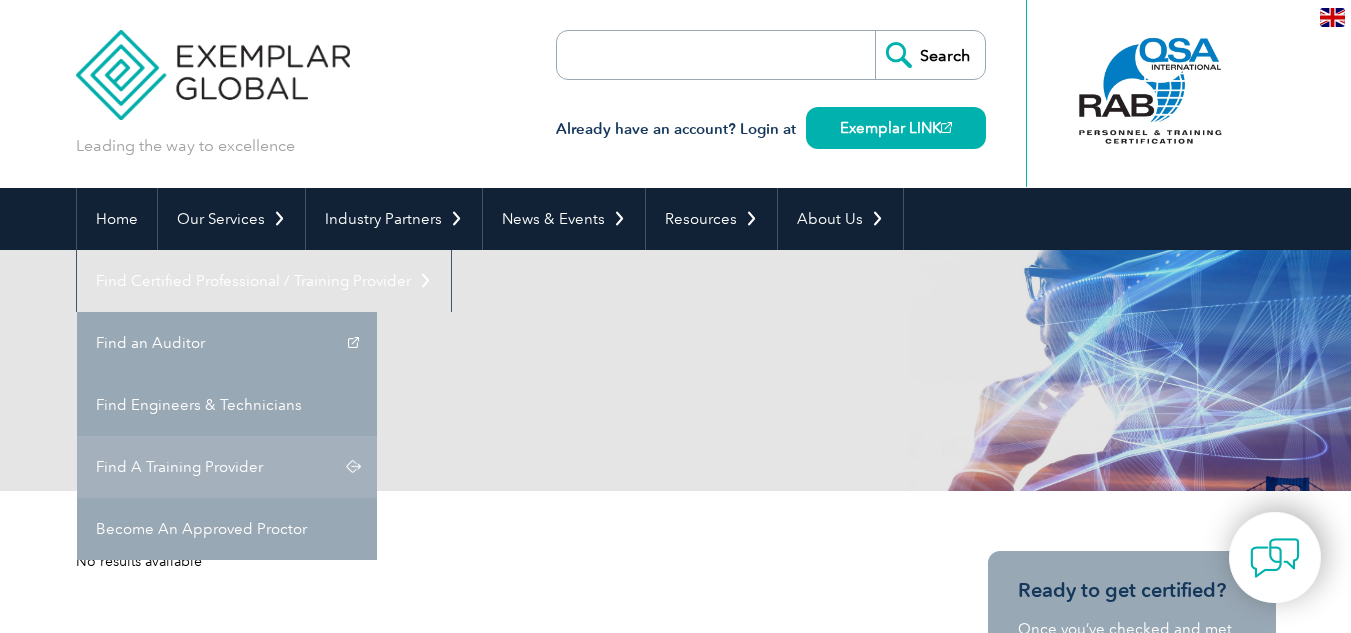 click on "Find A Training Provider" at bounding box center (227, 467) 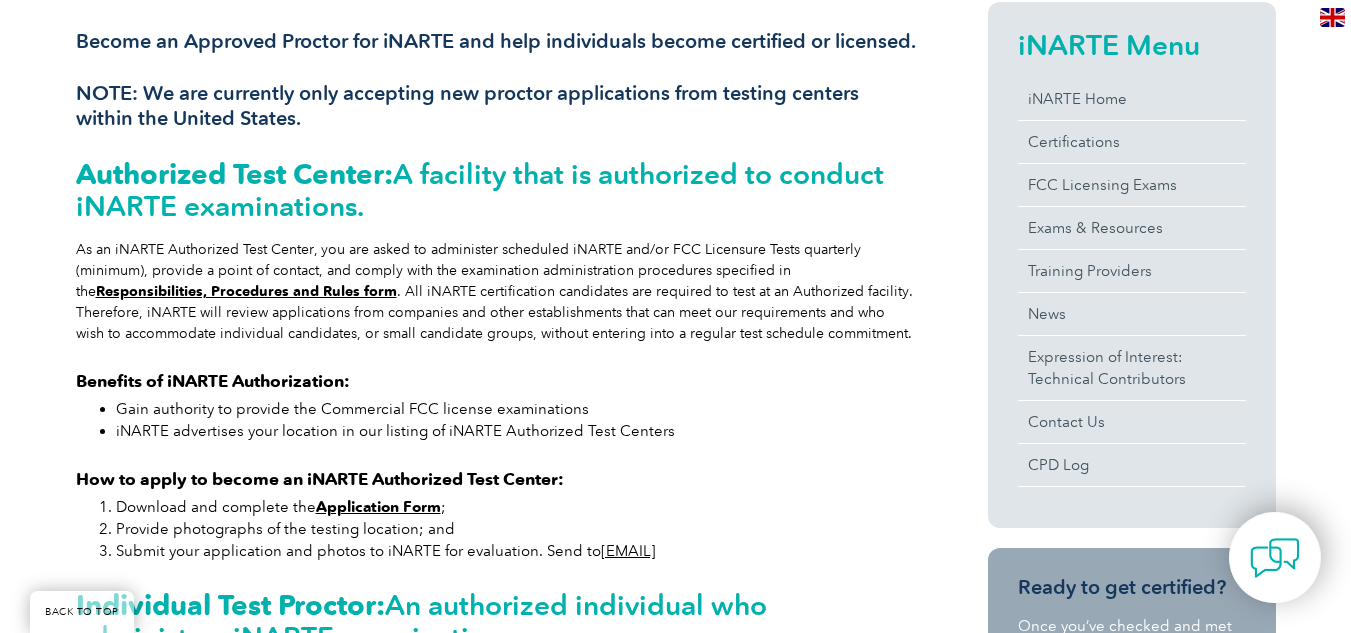 scroll, scrollTop: 1000, scrollLeft: 0, axis: vertical 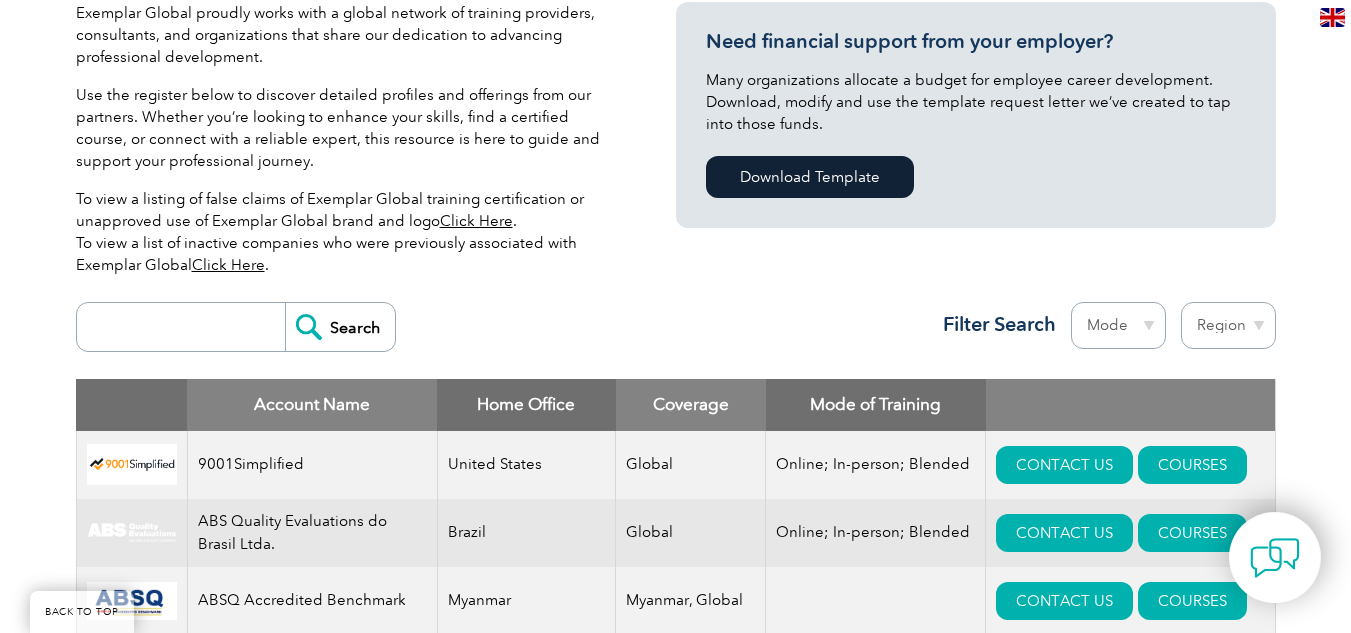 click at bounding box center (186, 327) 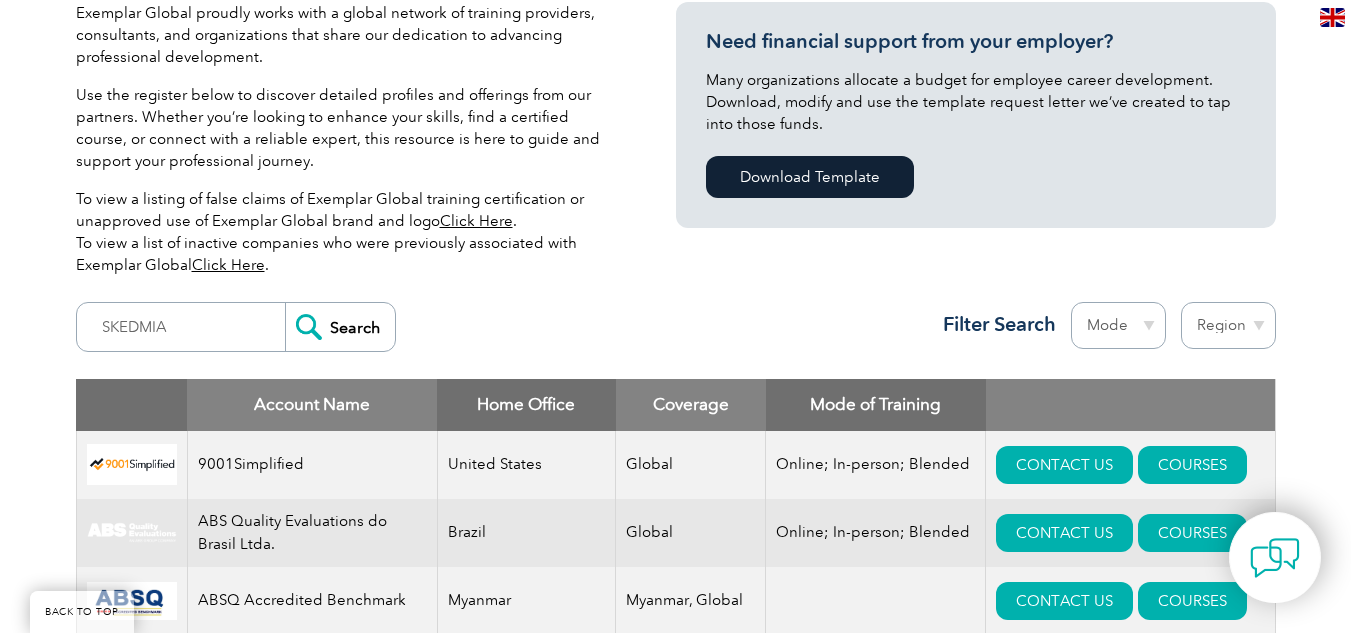 click on "Search" at bounding box center [340, 327] 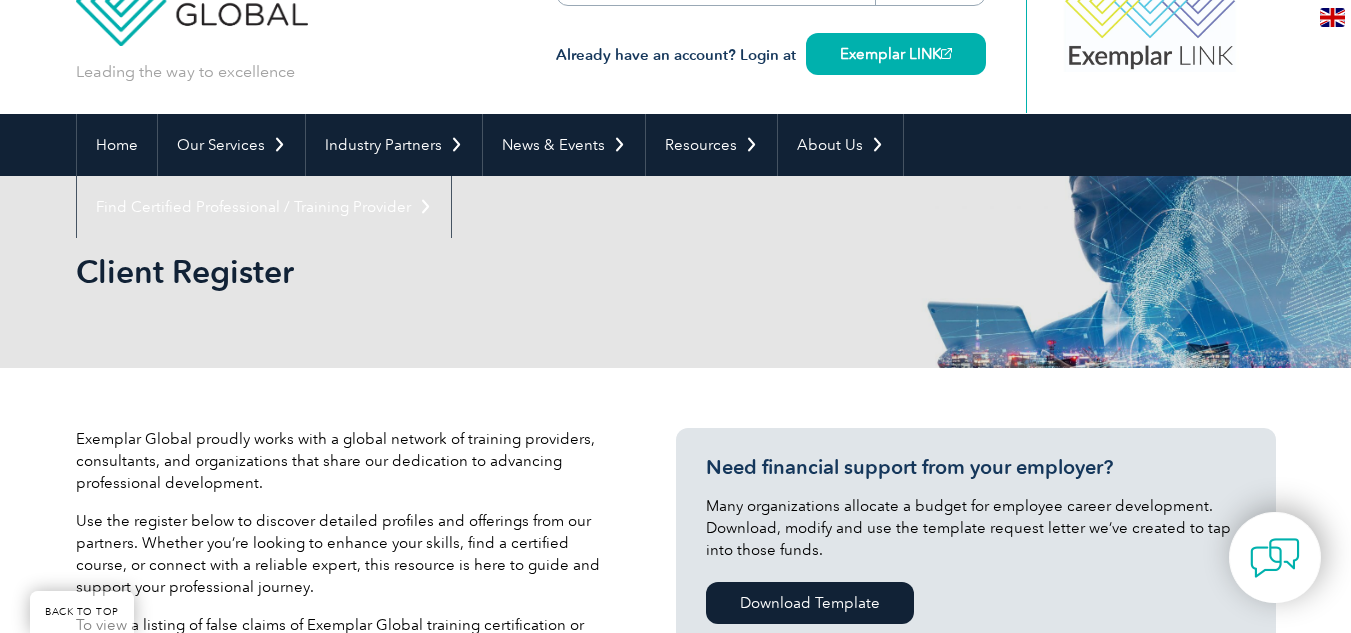 scroll, scrollTop: 29, scrollLeft: 0, axis: vertical 